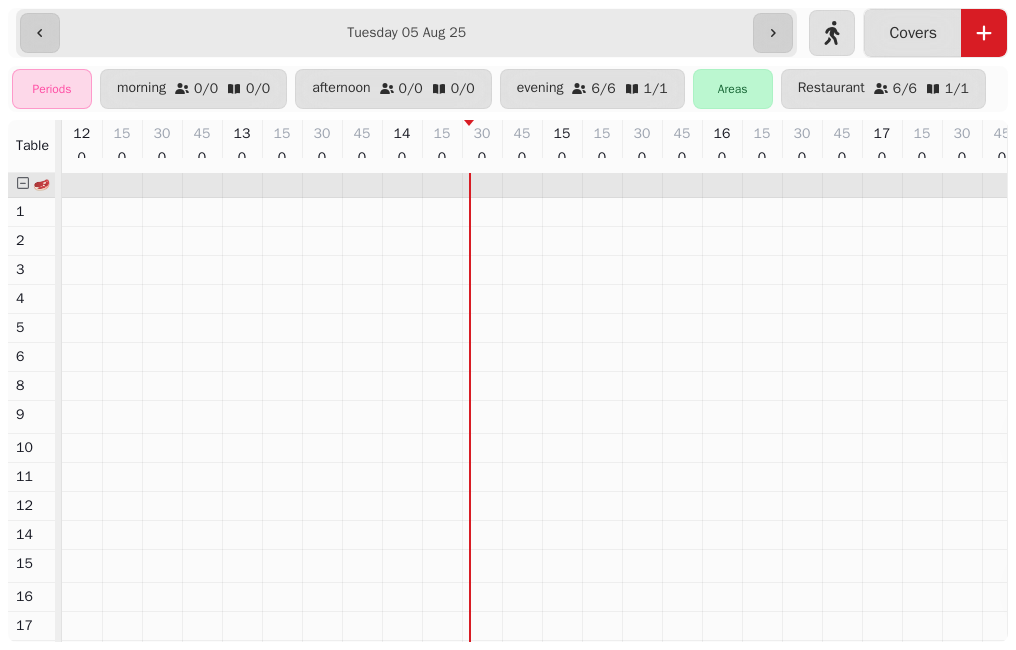 scroll, scrollTop: 0, scrollLeft: 0, axis: both 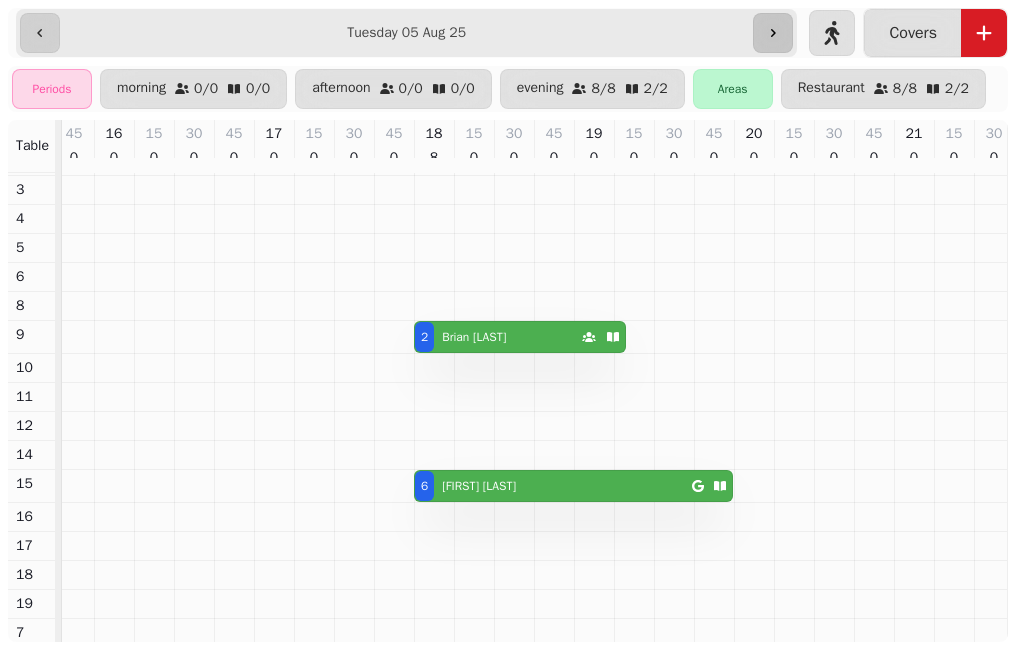 click 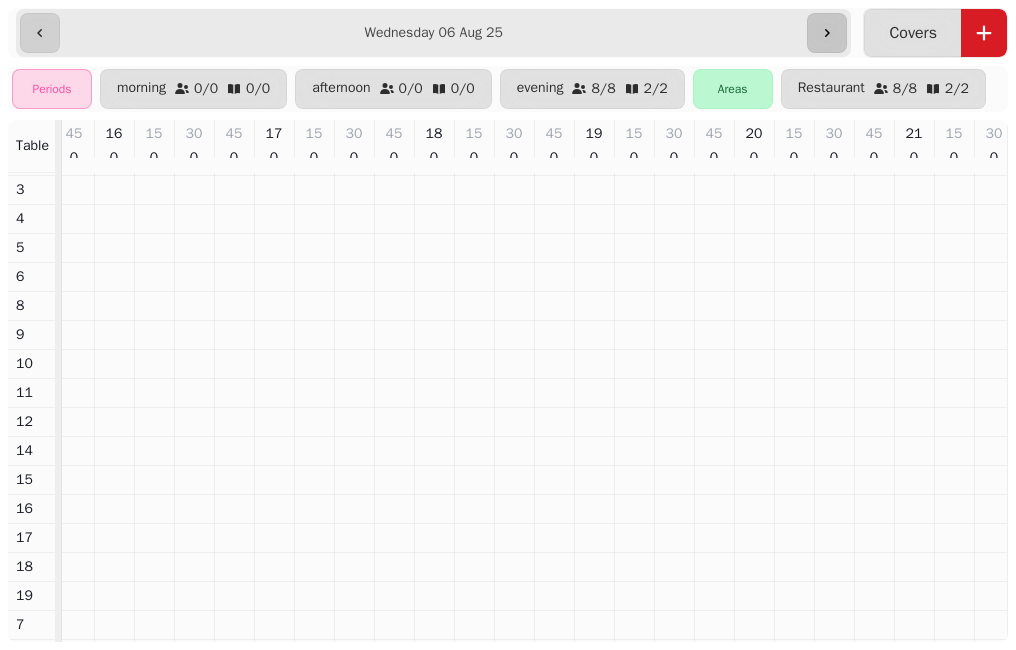 scroll, scrollTop: 0, scrollLeft: 428, axis: horizontal 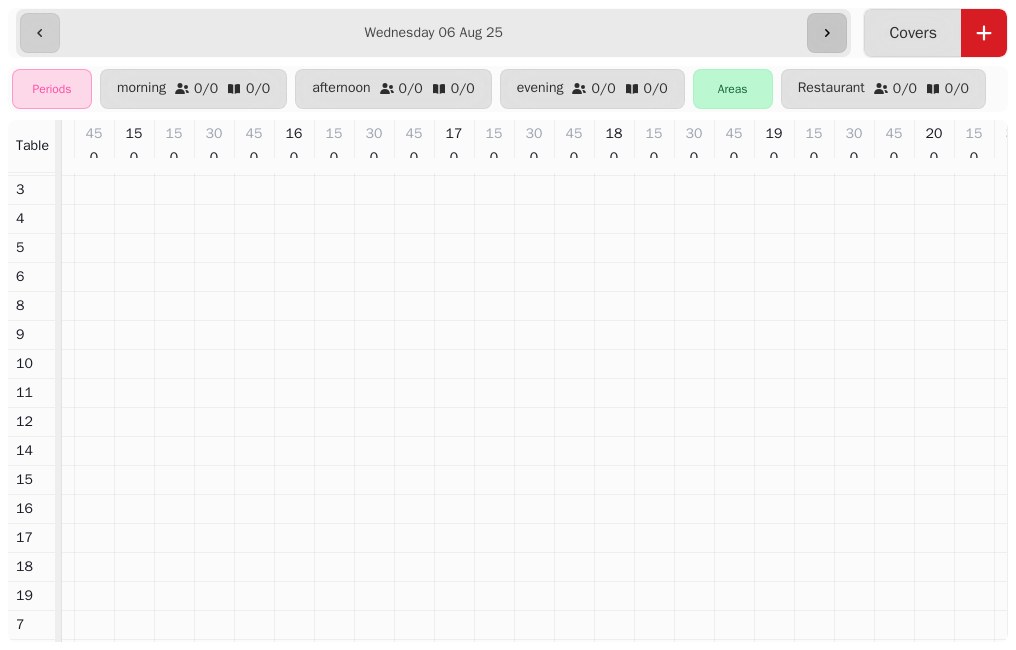 click 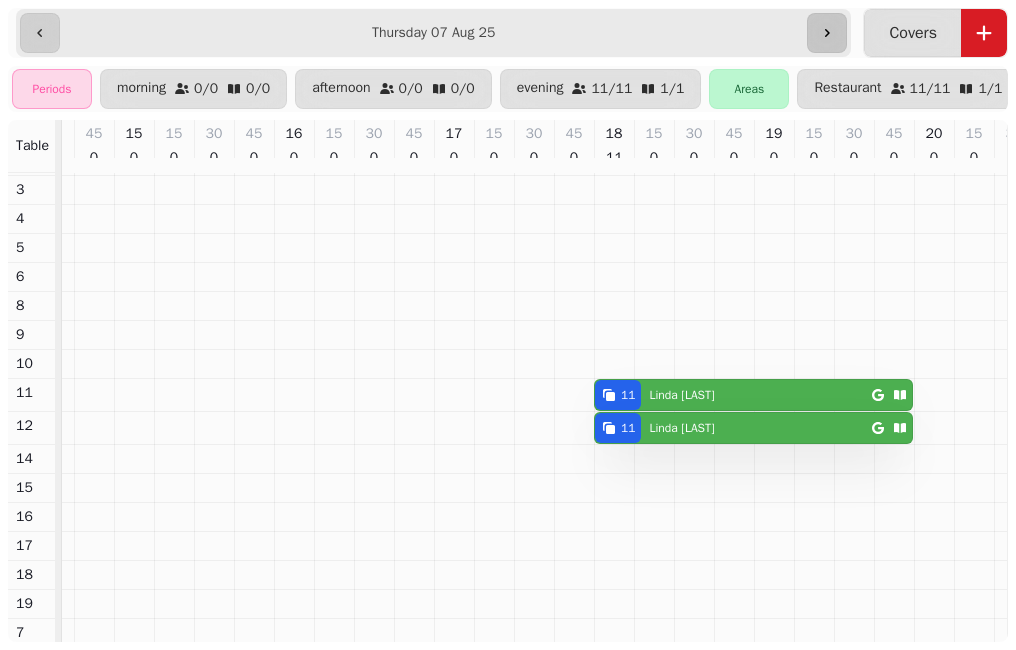 click at bounding box center (827, 33) 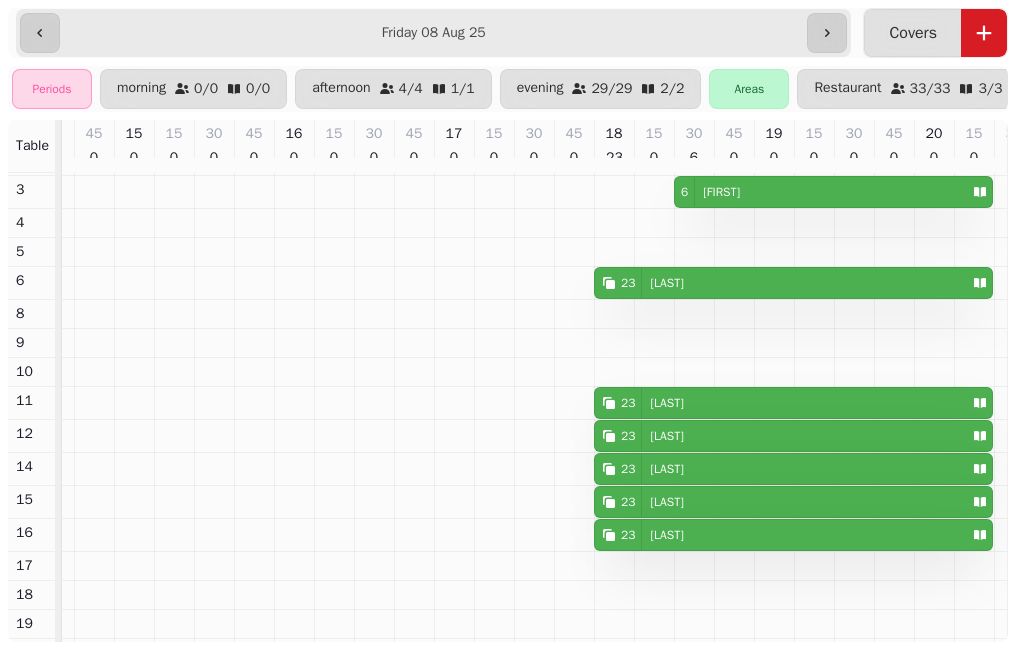 scroll, scrollTop: 80, scrollLeft: 457, axis: both 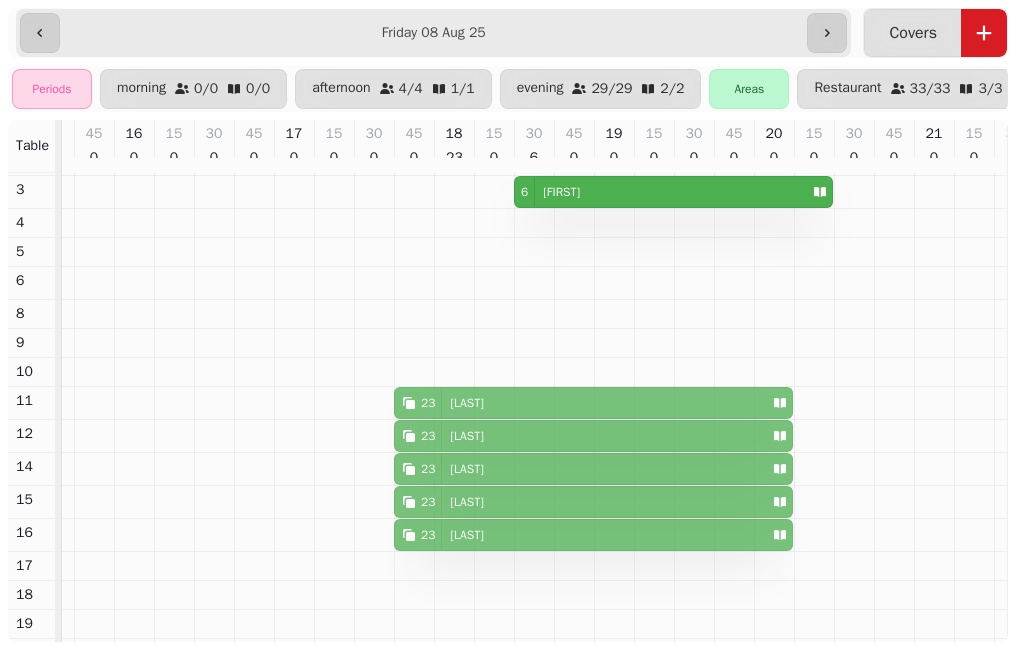 drag, startPoint x: 614, startPoint y: 289, endPoint x: 578, endPoint y: 410, distance: 126.24183 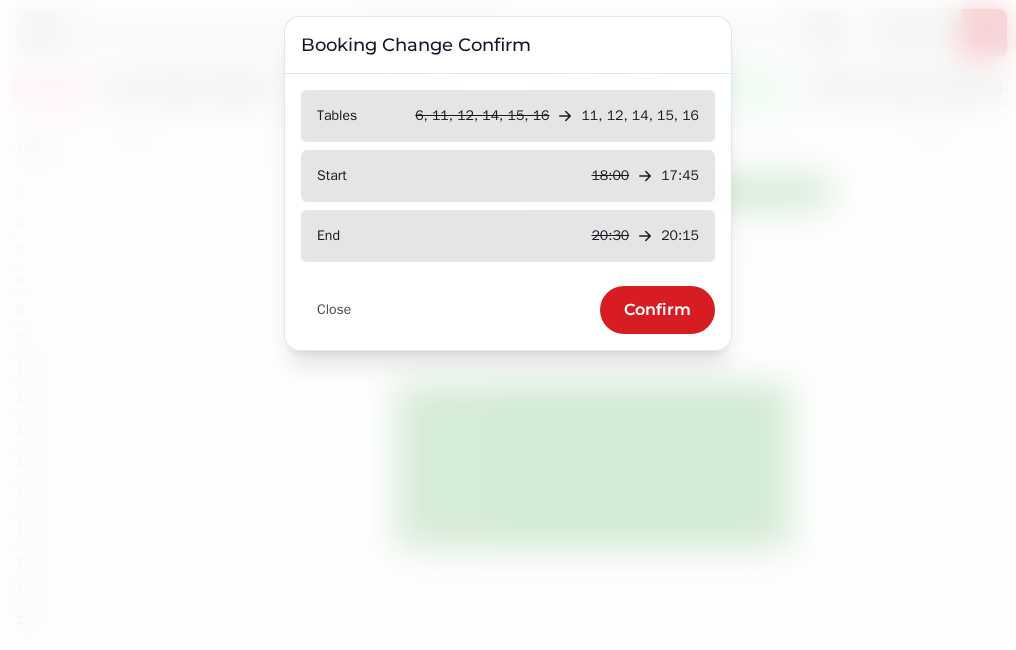 click at bounding box center [508, 325] 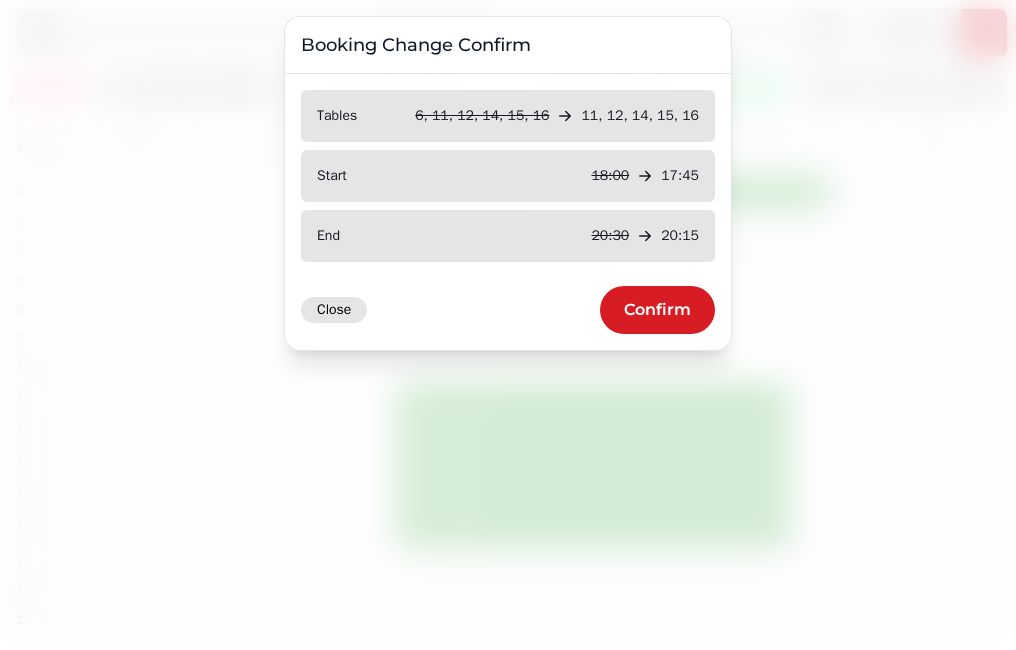 click on "Close" at bounding box center [334, 310] 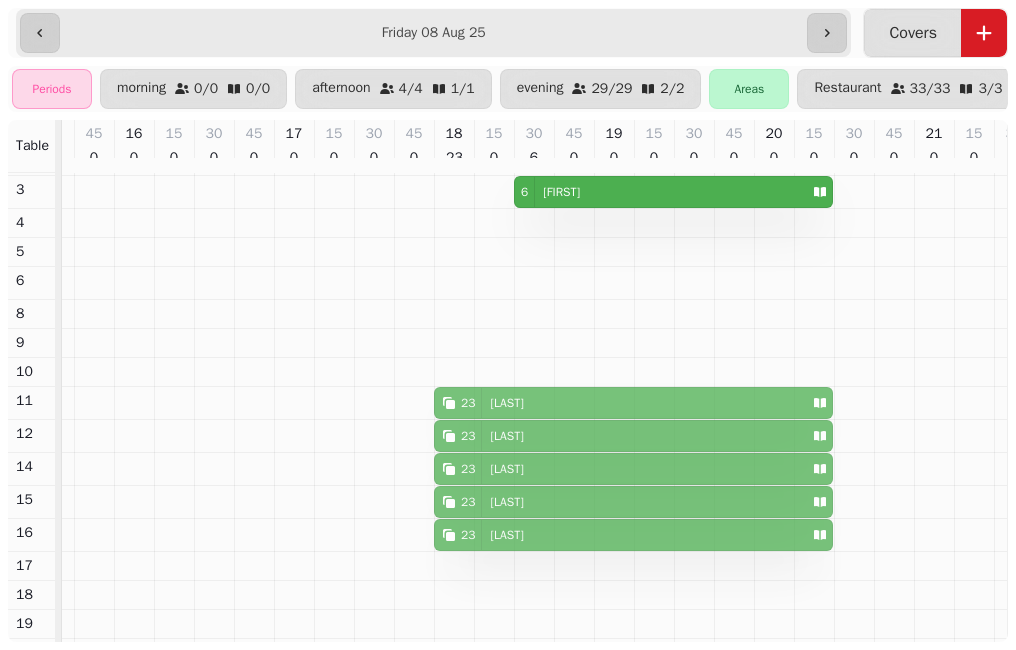 drag, startPoint x: 516, startPoint y: 292, endPoint x: 503, endPoint y: 416, distance: 124.67959 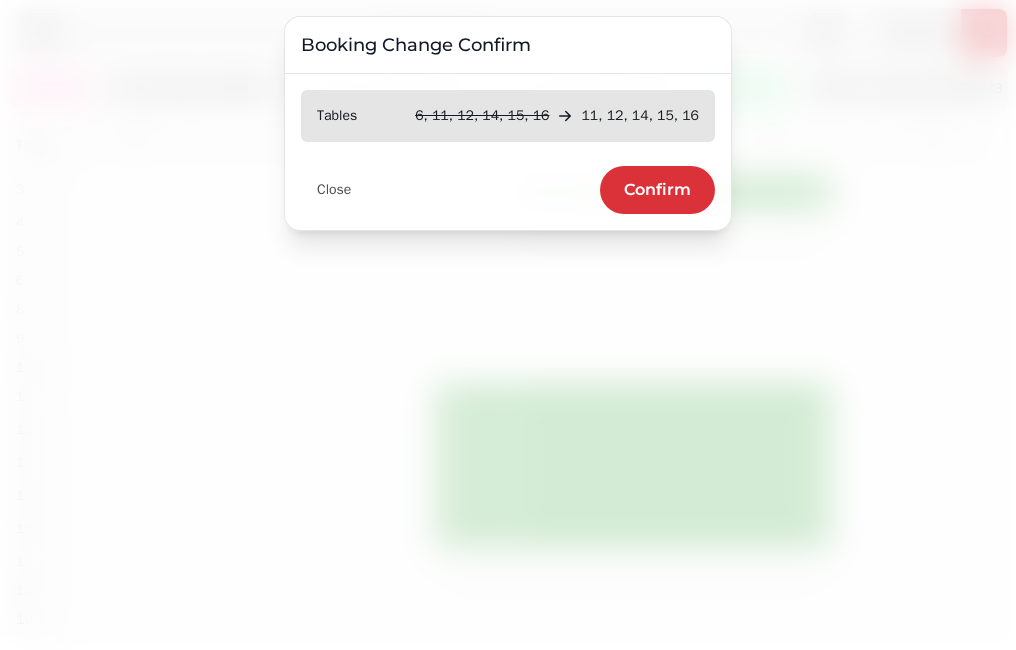click on "Confirm" at bounding box center [657, 190] 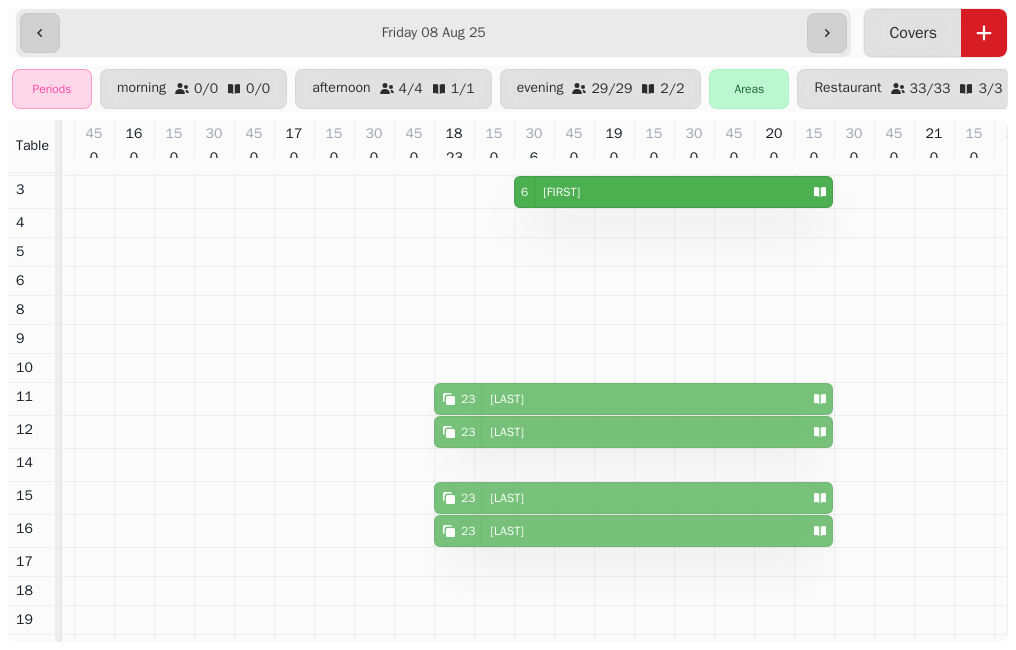 drag, startPoint x: 500, startPoint y: 470, endPoint x: 495, endPoint y: 495, distance: 25.495098 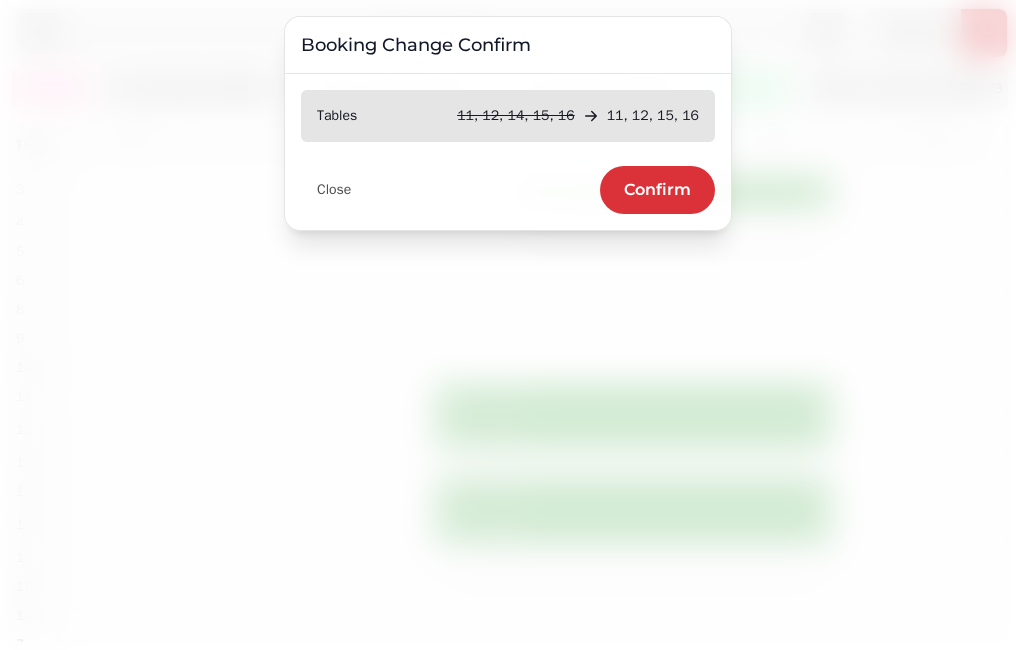 click on "Confirm" at bounding box center (657, 190) 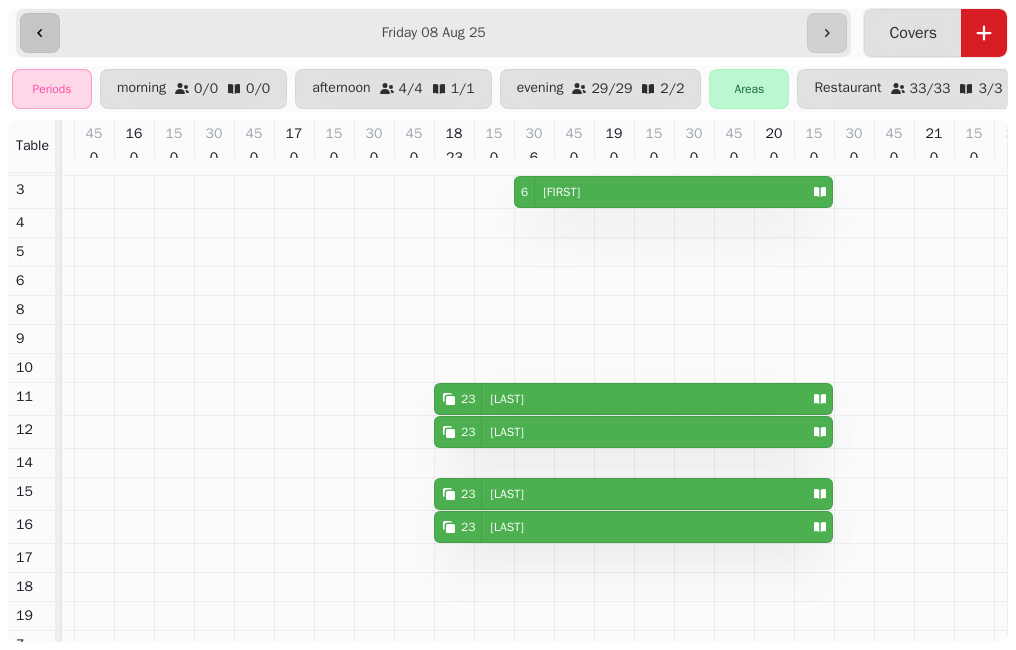 click 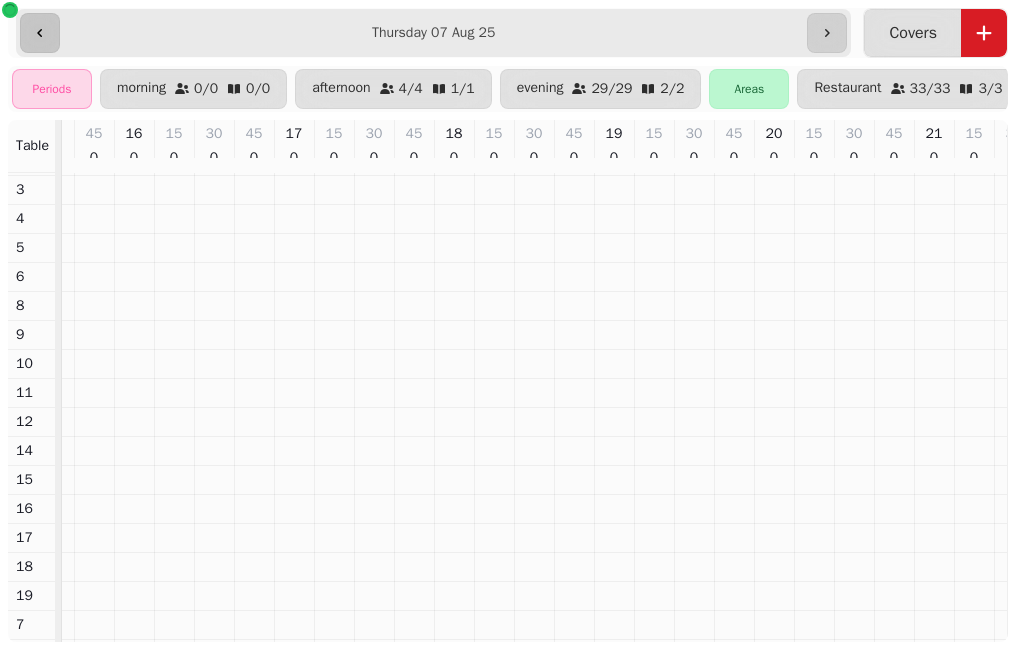 scroll, scrollTop: 0, scrollLeft: 428, axis: horizontal 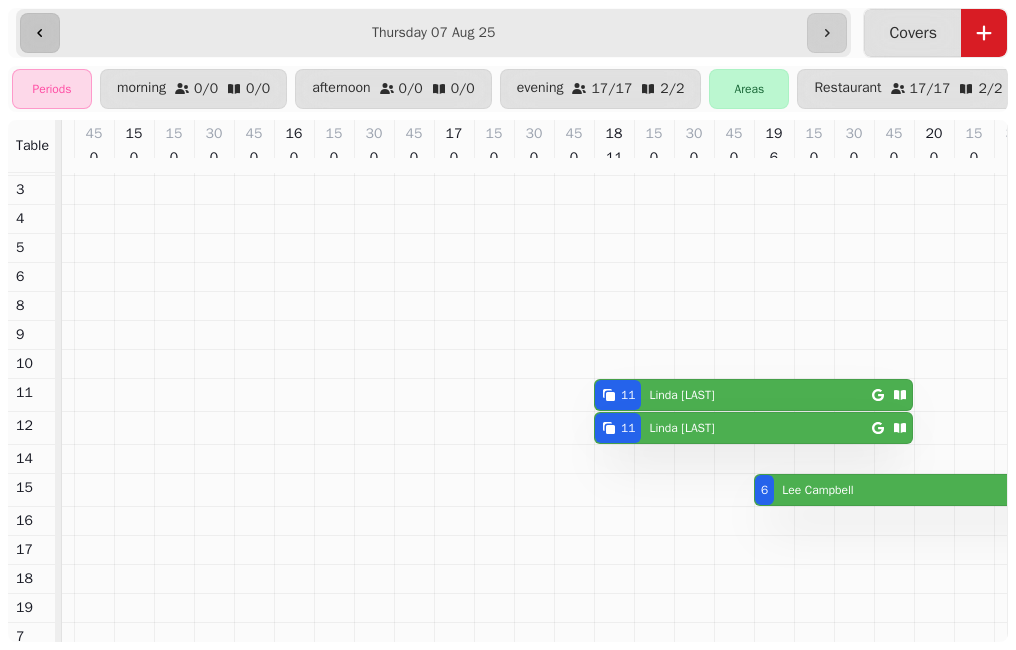click 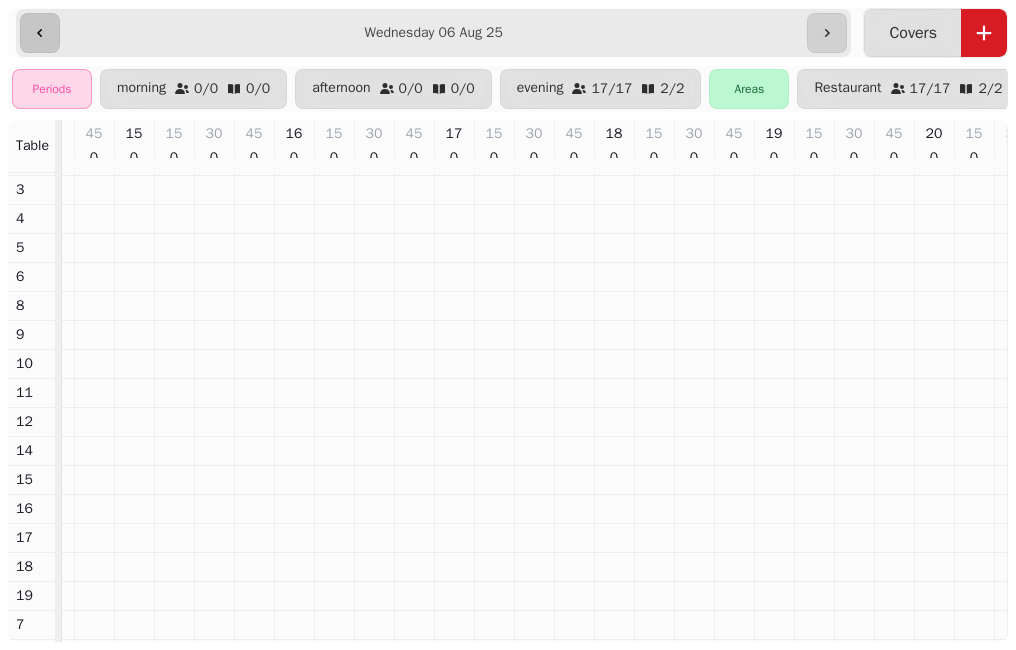click 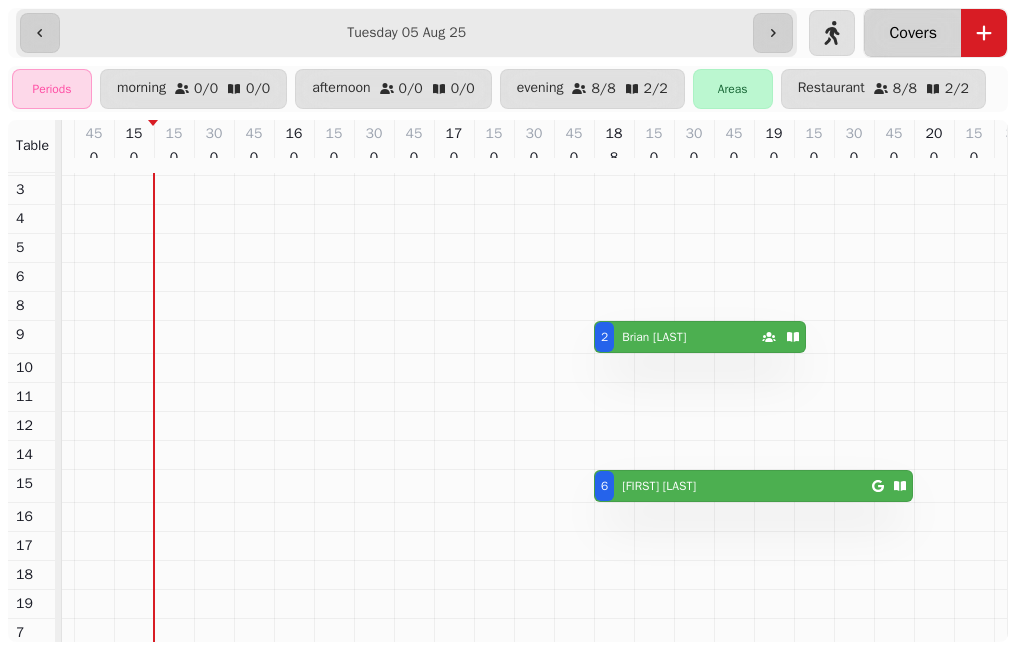 click on "Covers" at bounding box center [913, 33] 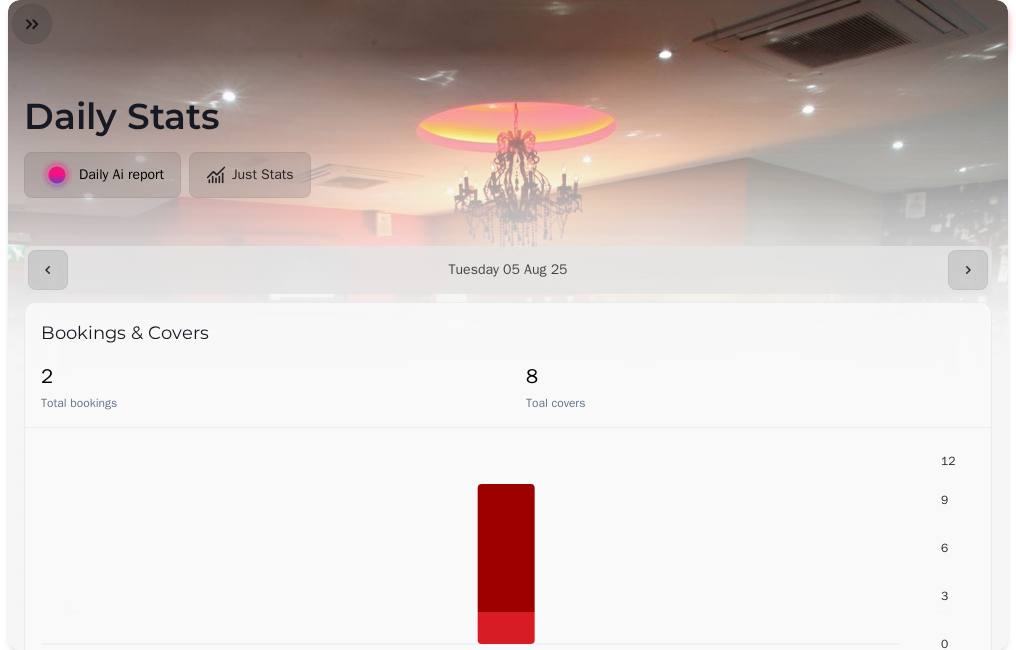click on "**********" at bounding box center [508, 270] 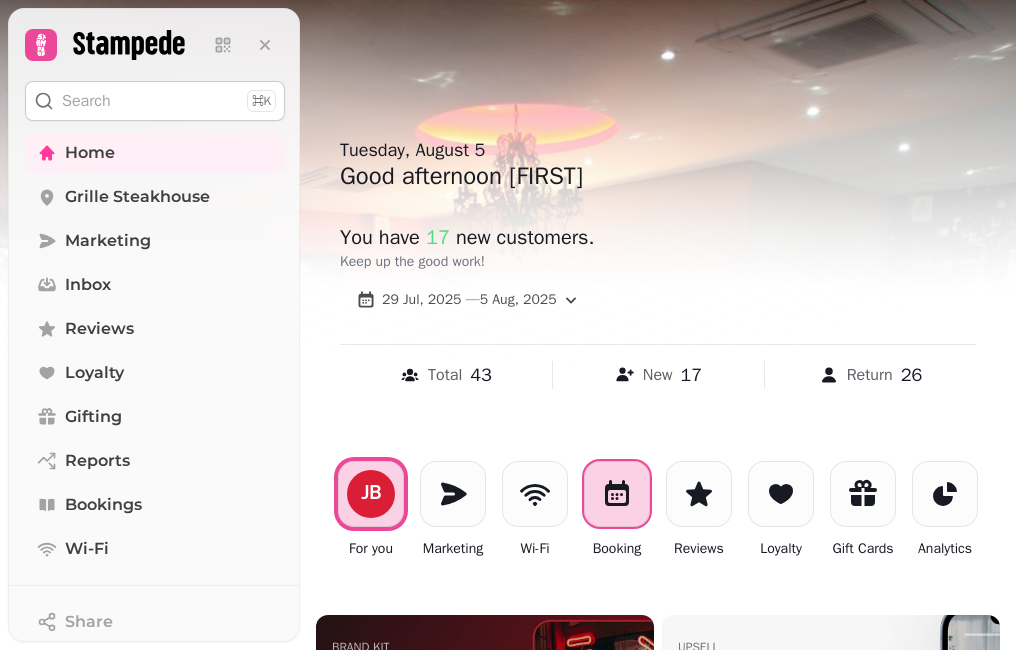 click 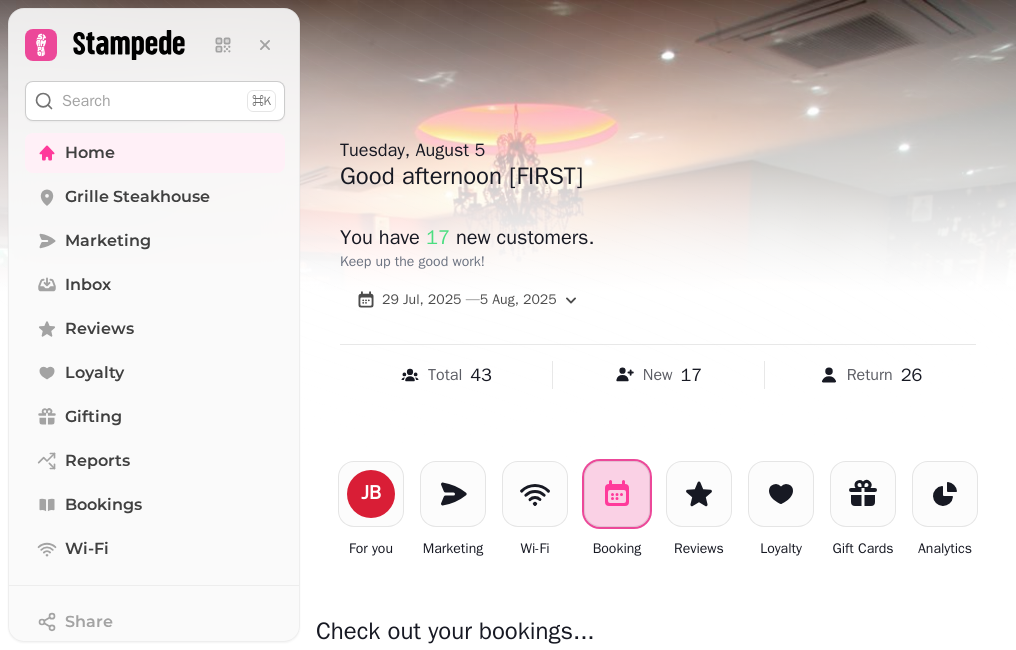 click 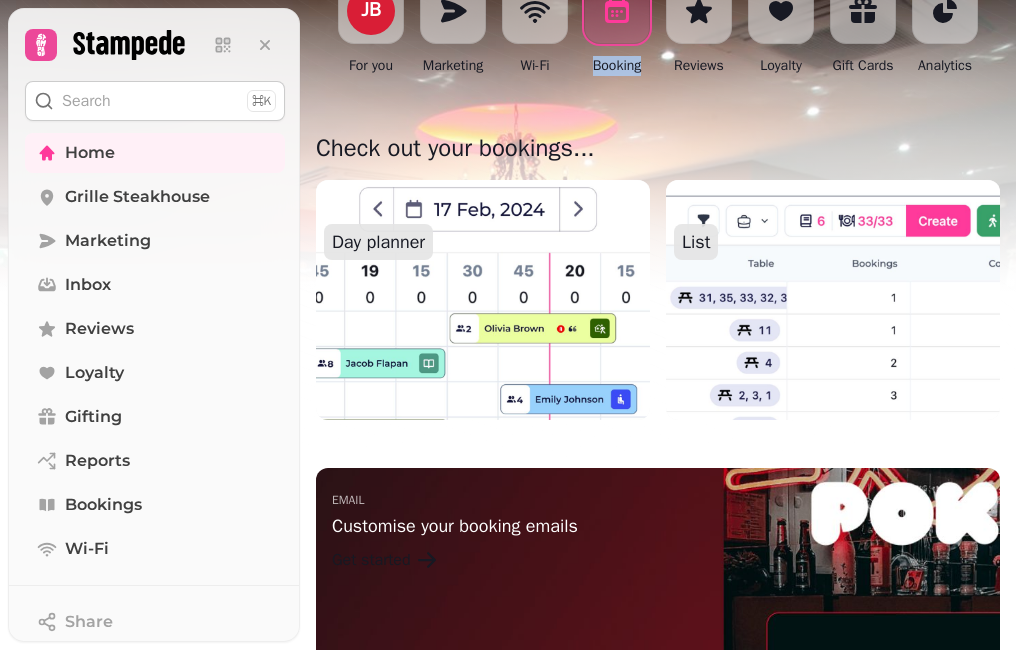scroll, scrollTop: 500, scrollLeft: 0, axis: vertical 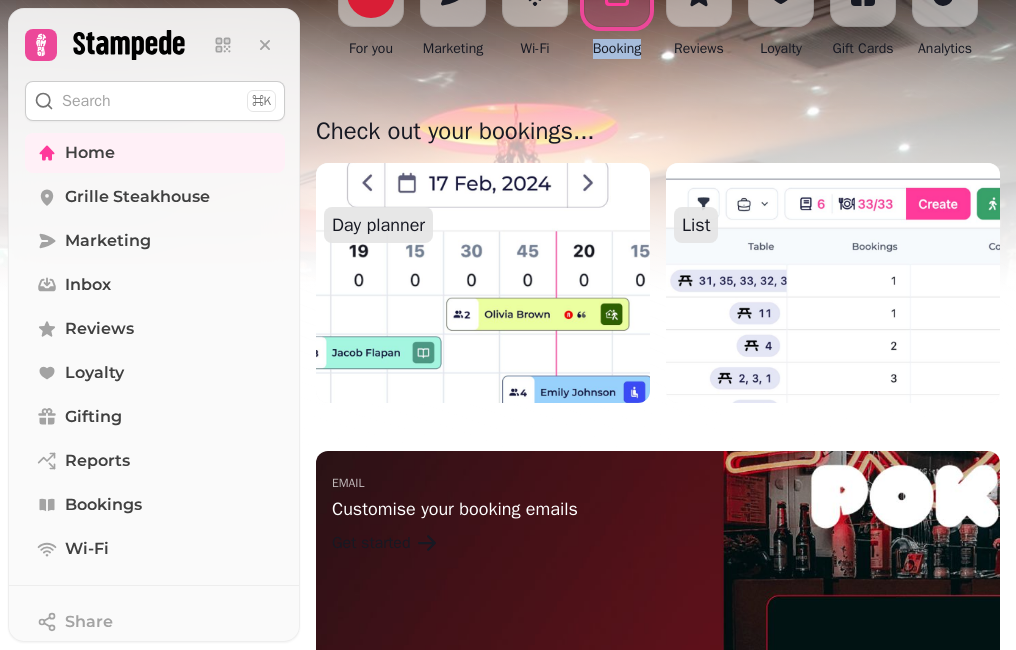 click at bounding box center (482, 283) 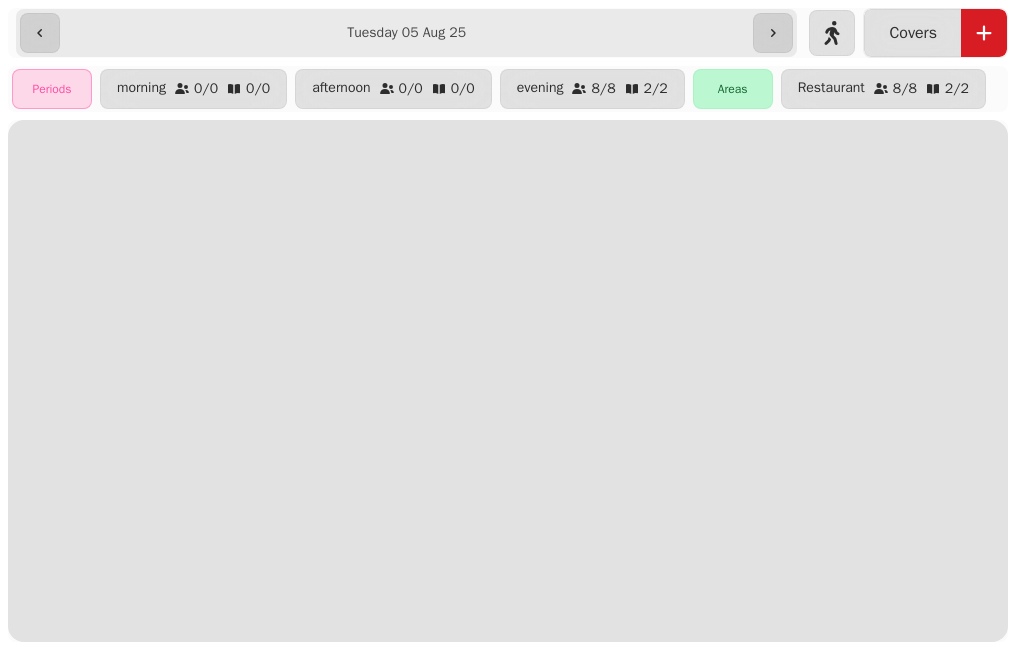 scroll, scrollTop: 0, scrollLeft: 0, axis: both 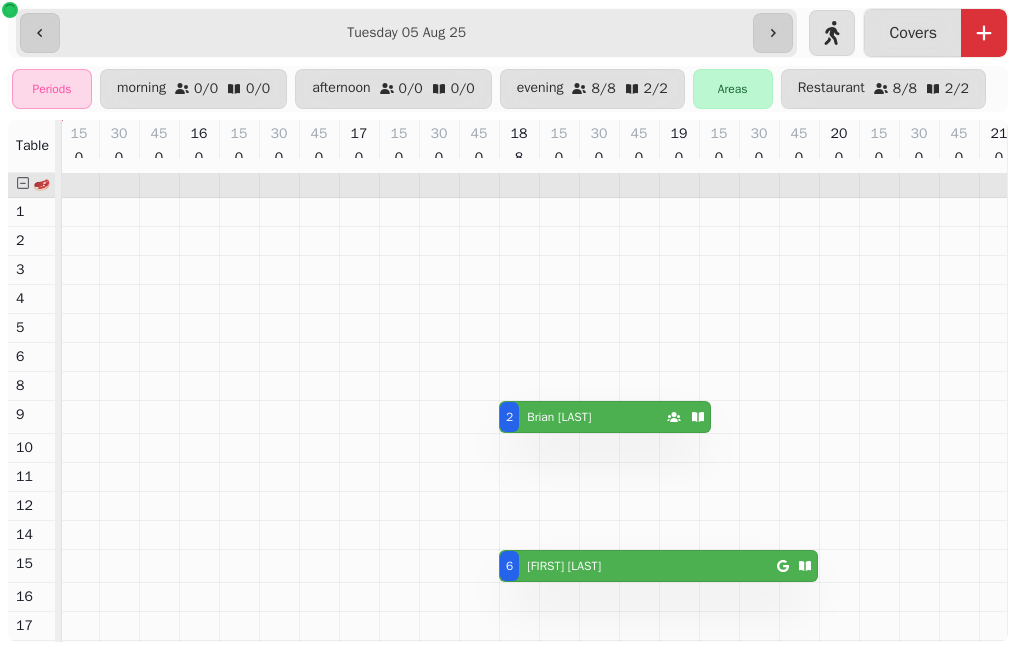click 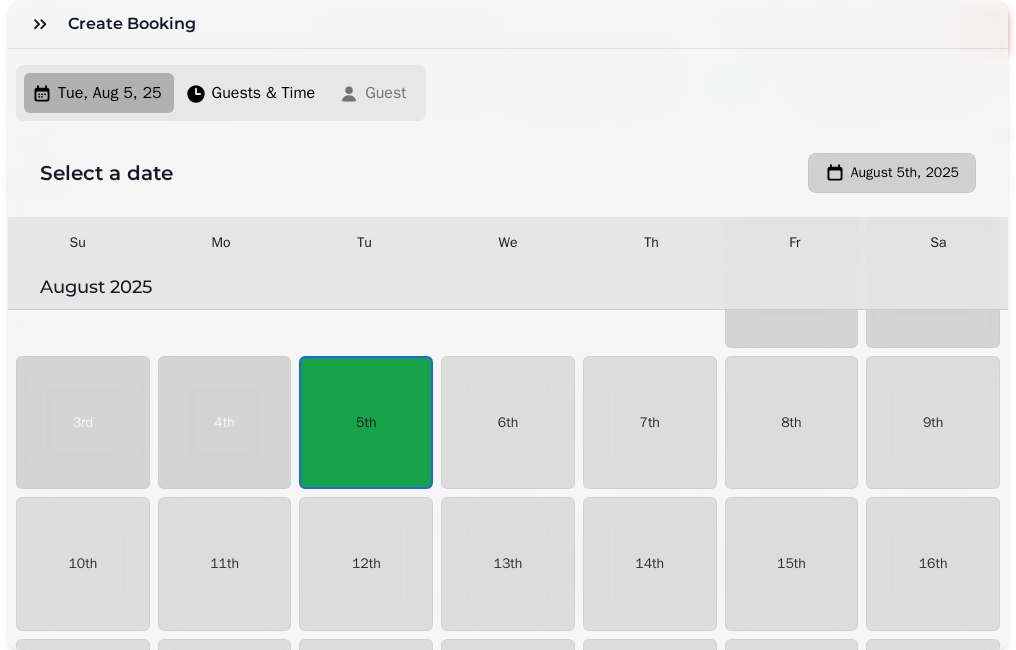 scroll, scrollTop: 113, scrollLeft: 0, axis: vertical 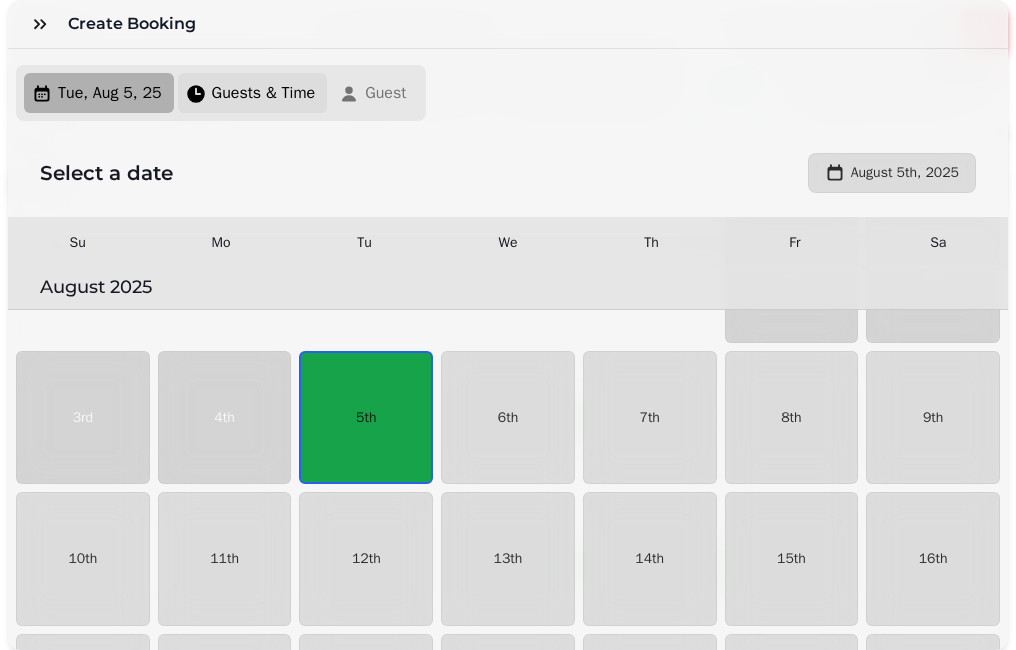 click on "Guests & Time" at bounding box center (264, 93) 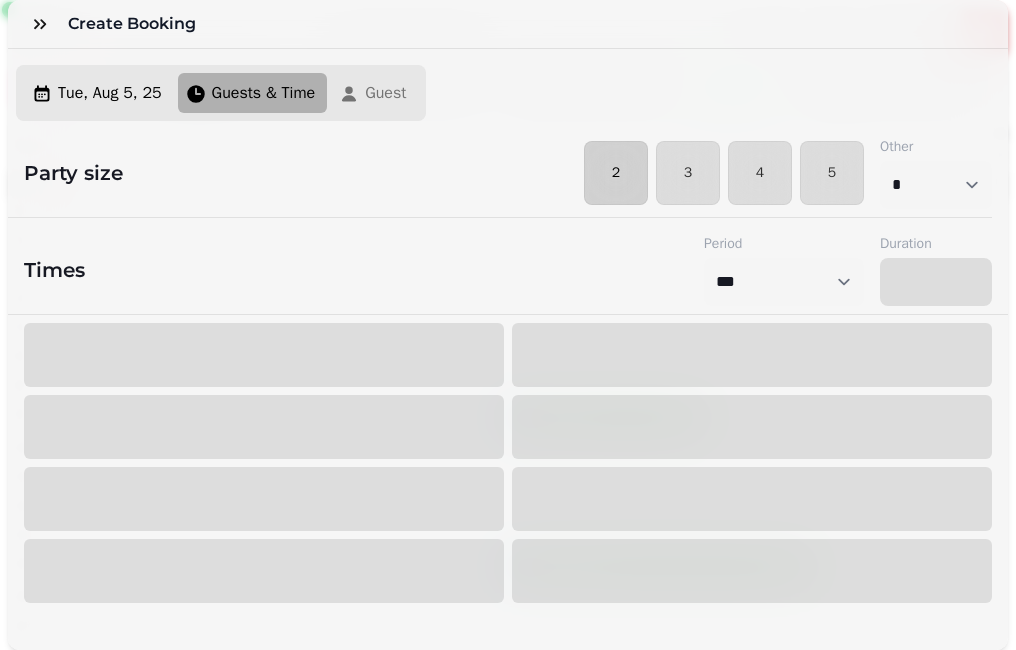 click on "2" at bounding box center [616, 173] 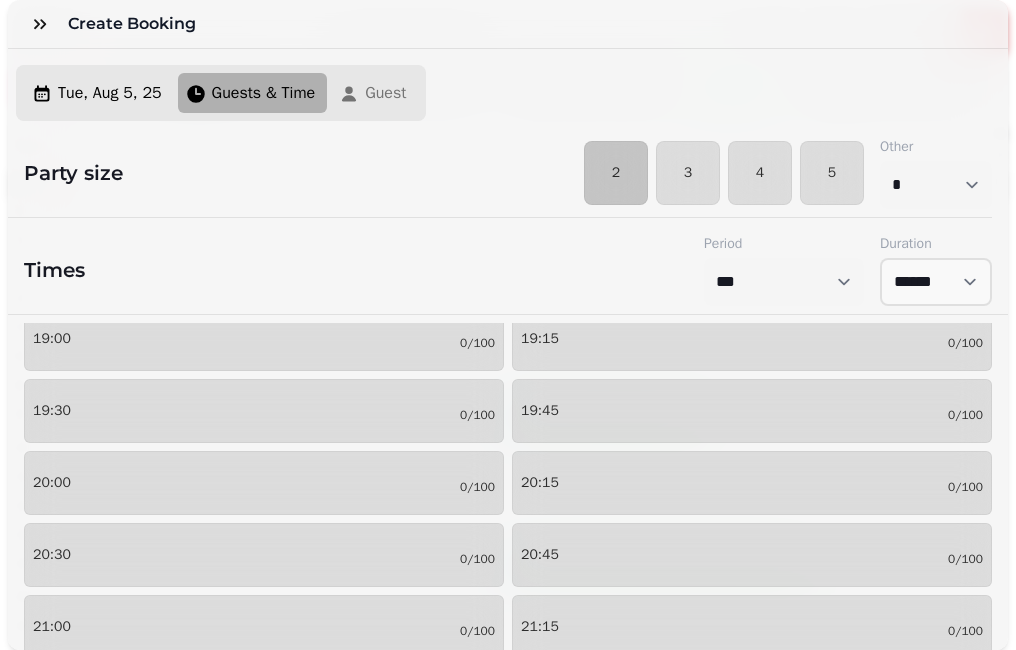 scroll, scrollTop: 400, scrollLeft: 0, axis: vertical 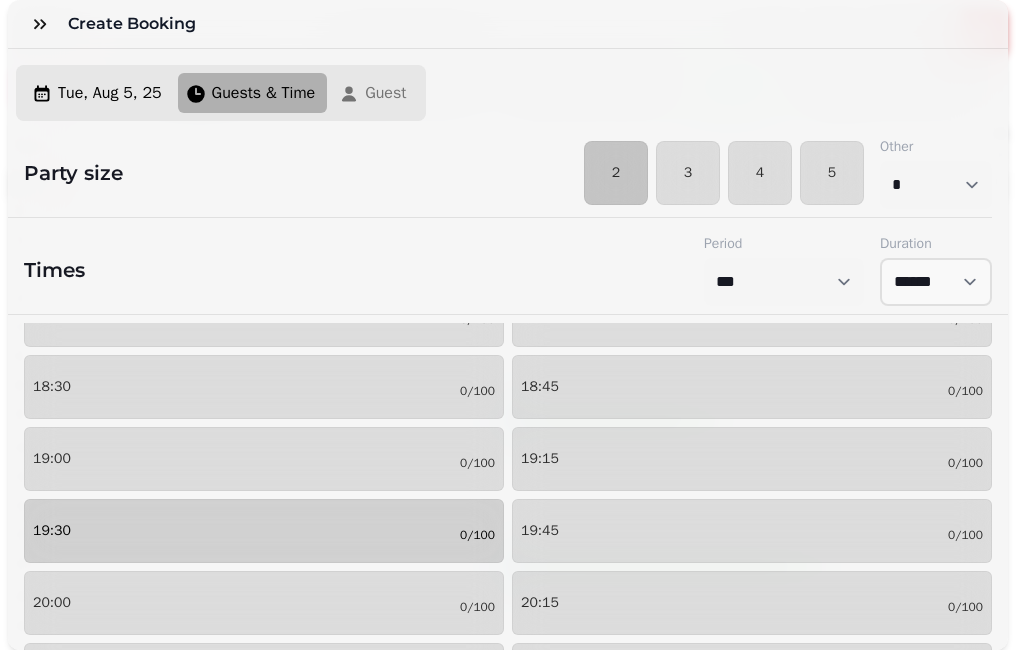 click on "19:30 0/100" at bounding box center [264, 531] 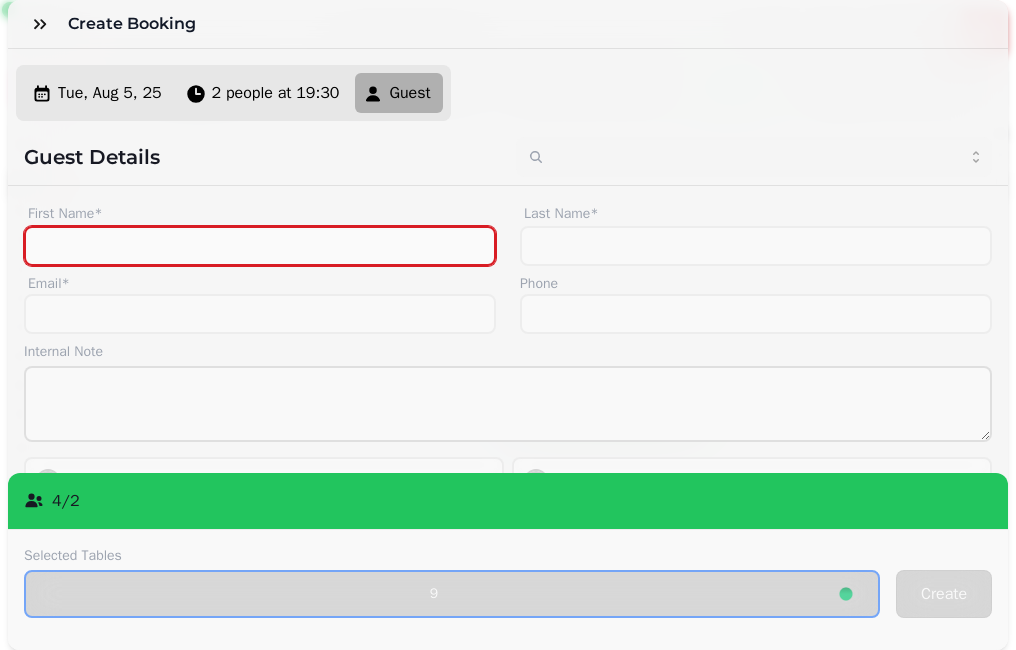 click on "First Name*" at bounding box center [260, 246] 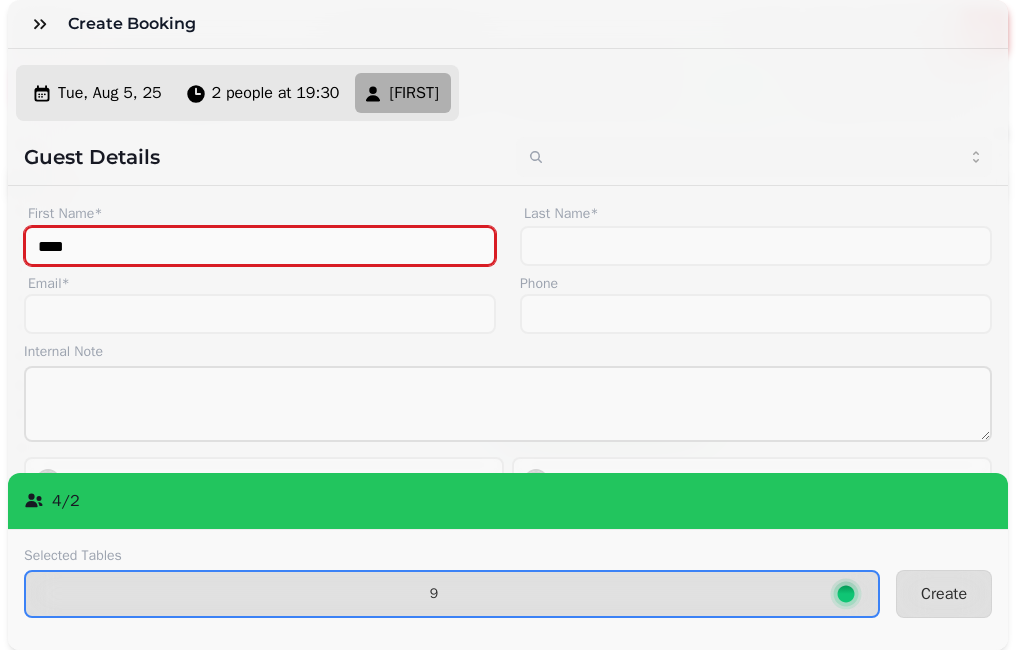 type on "****" 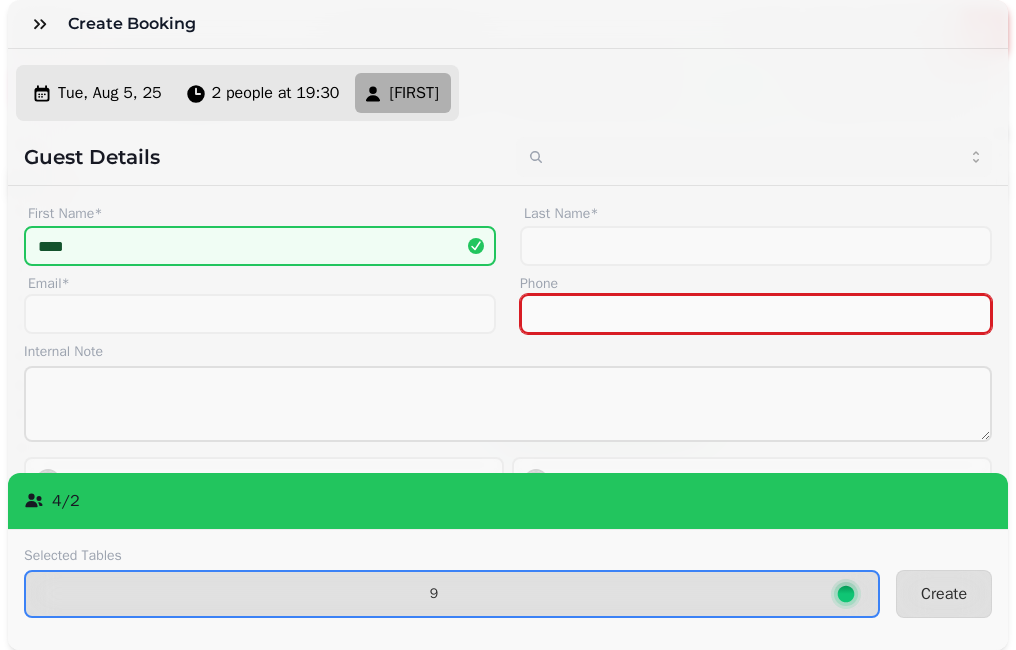click on "Phone" at bounding box center [756, 314] 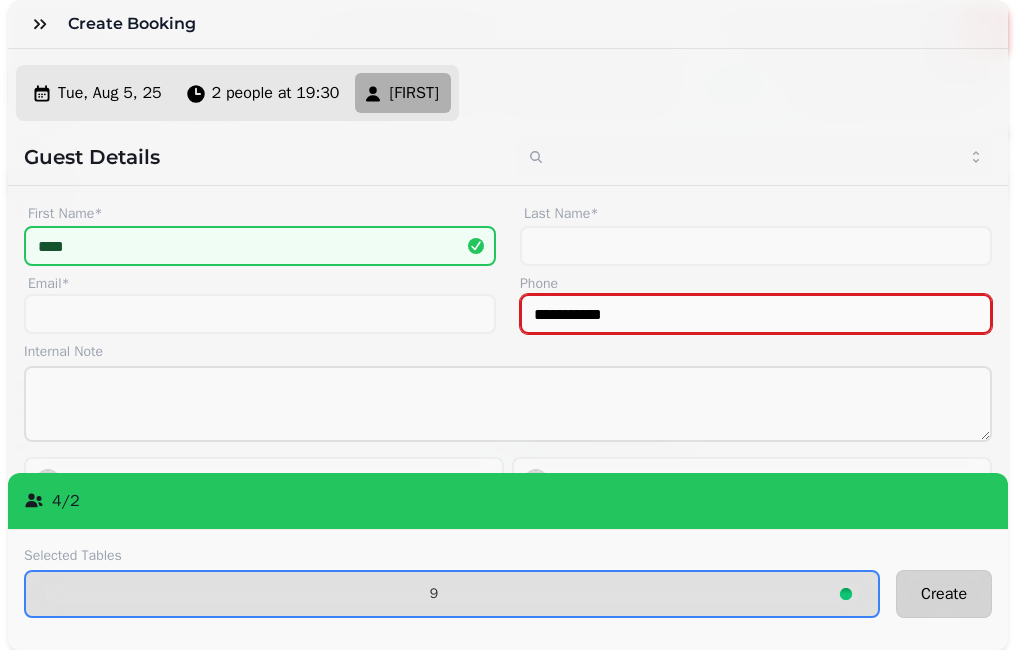 type on "**********" 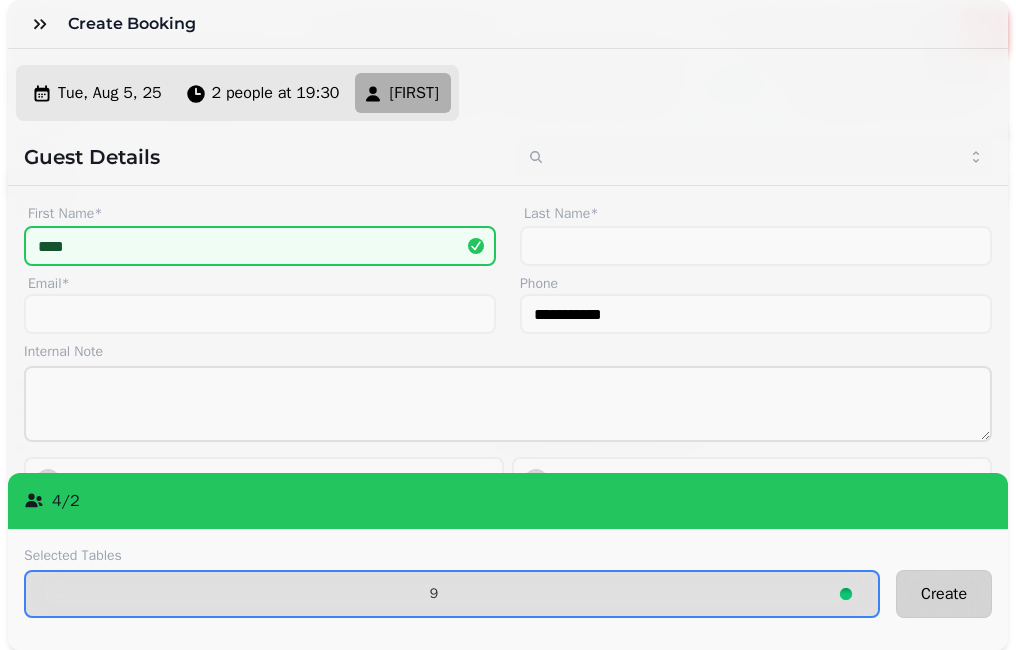 click on "Create" at bounding box center [944, 594] 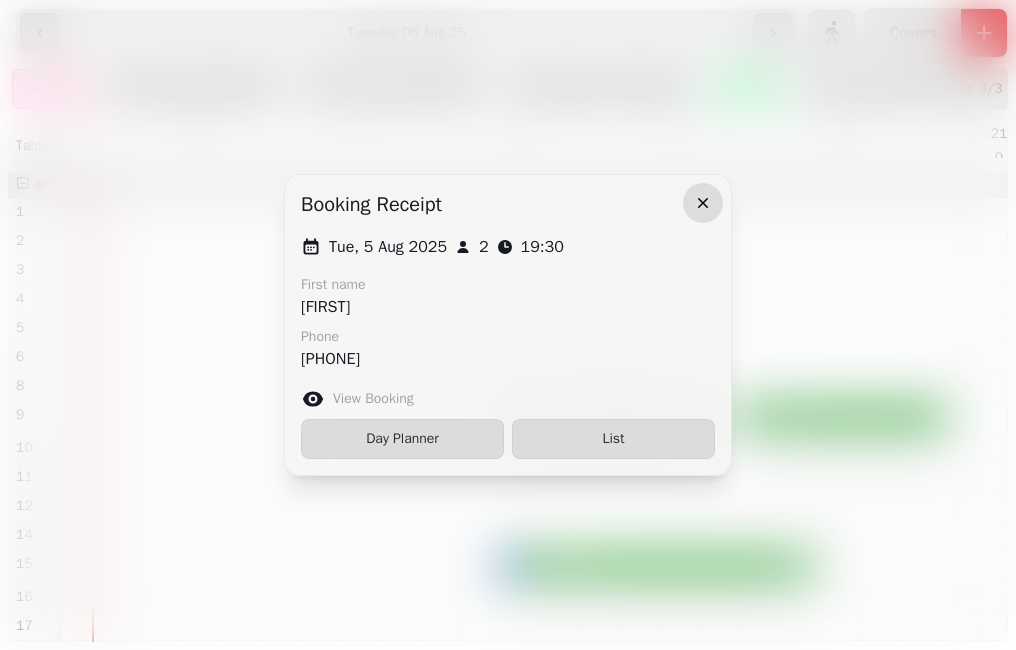 click 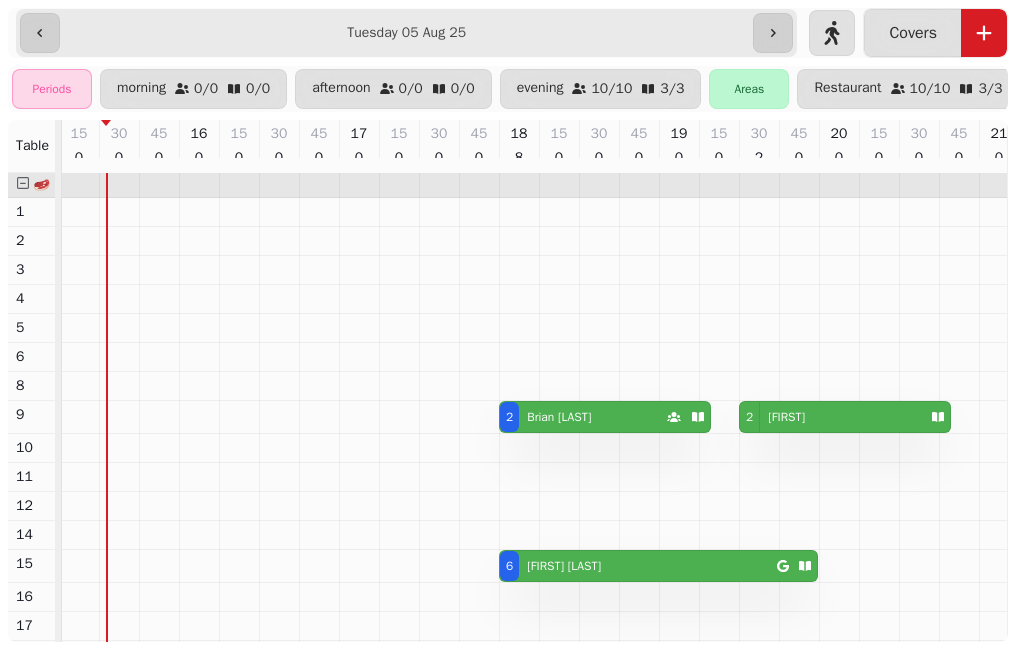 click on "**********" at bounding box center (406, 33) 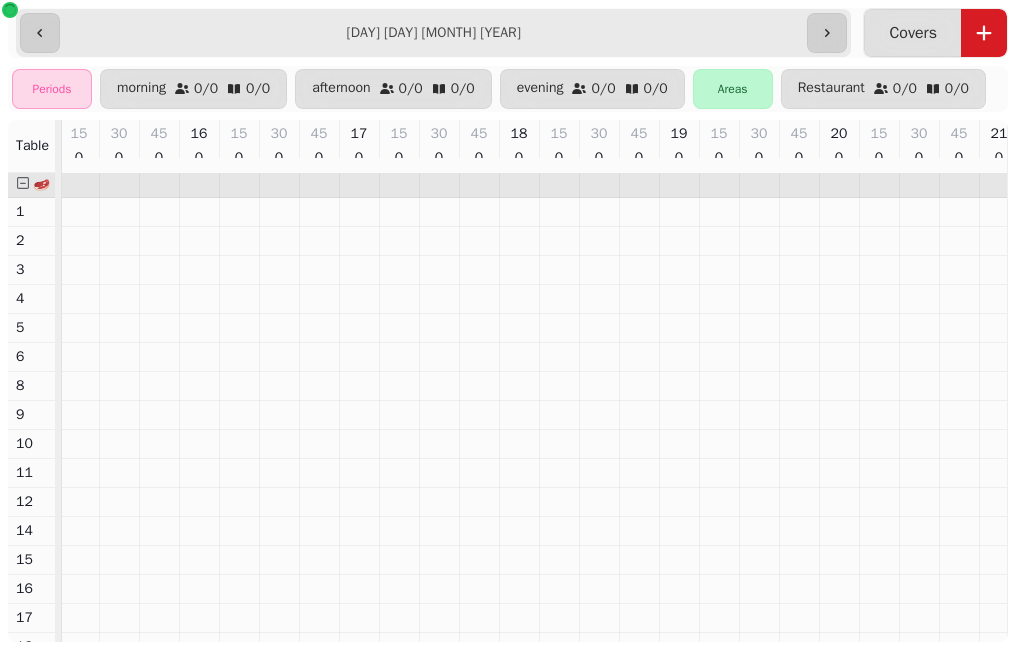 type on "**********" 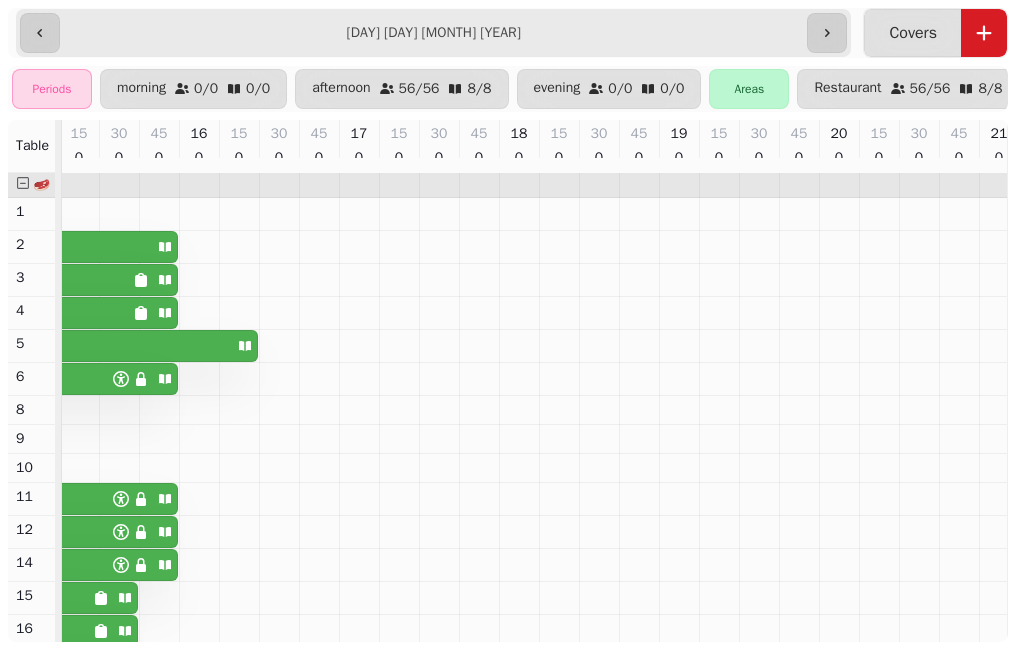 scroll, scrollTop: 0, scrollLeft: 425, axis: horizontal 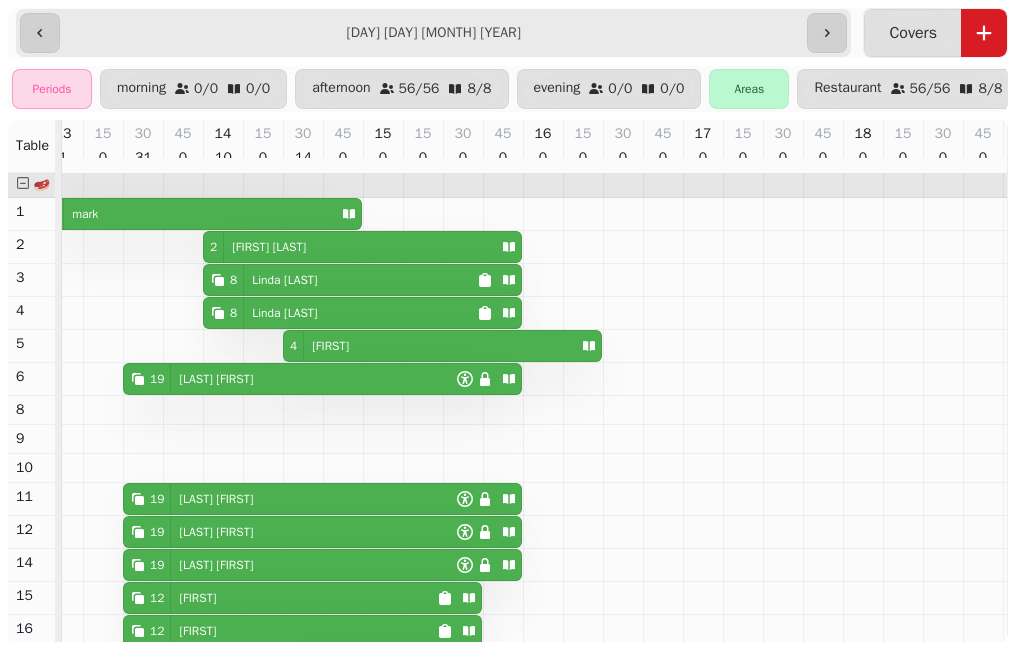 click on "[NUMBER] [LAST] [FIRST]" at bounding box center (290, 379) 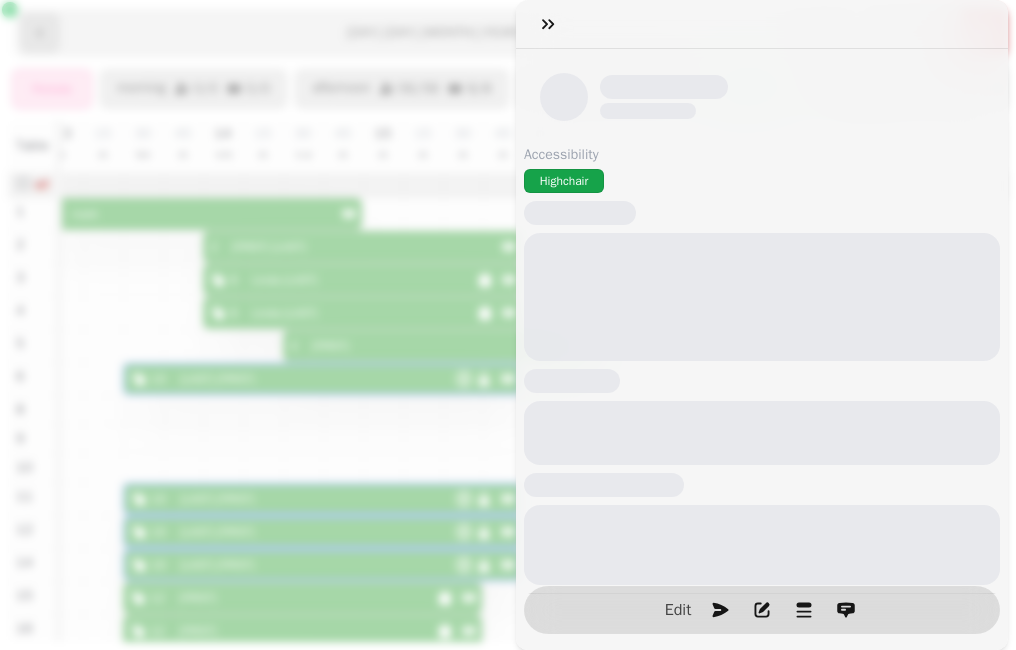 scroll, scrollTop: 0, scrollLeft: 227, axis: horizontal 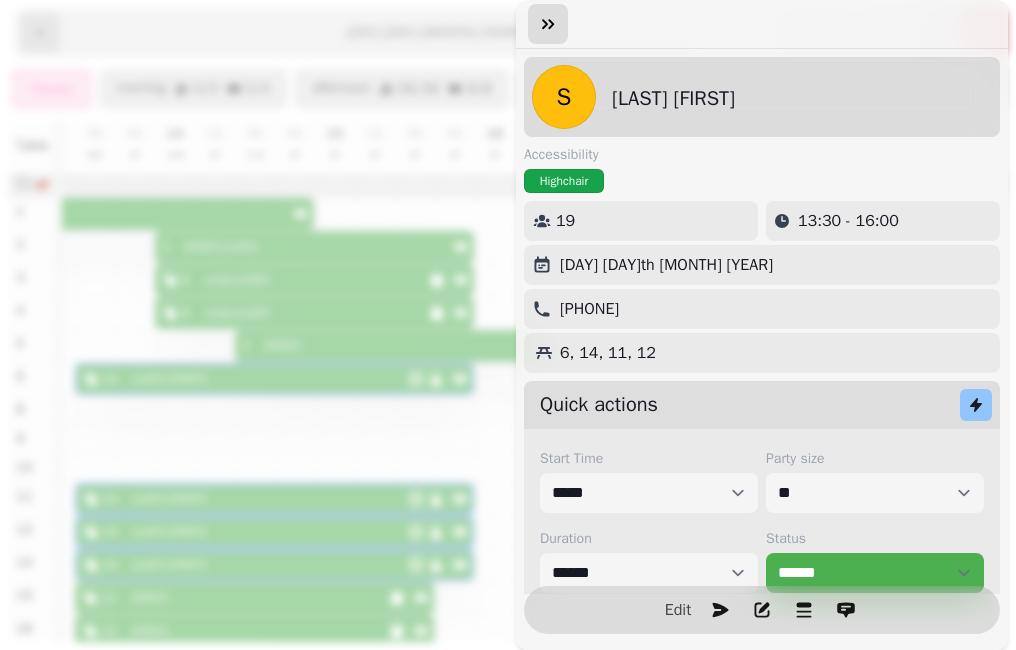 click 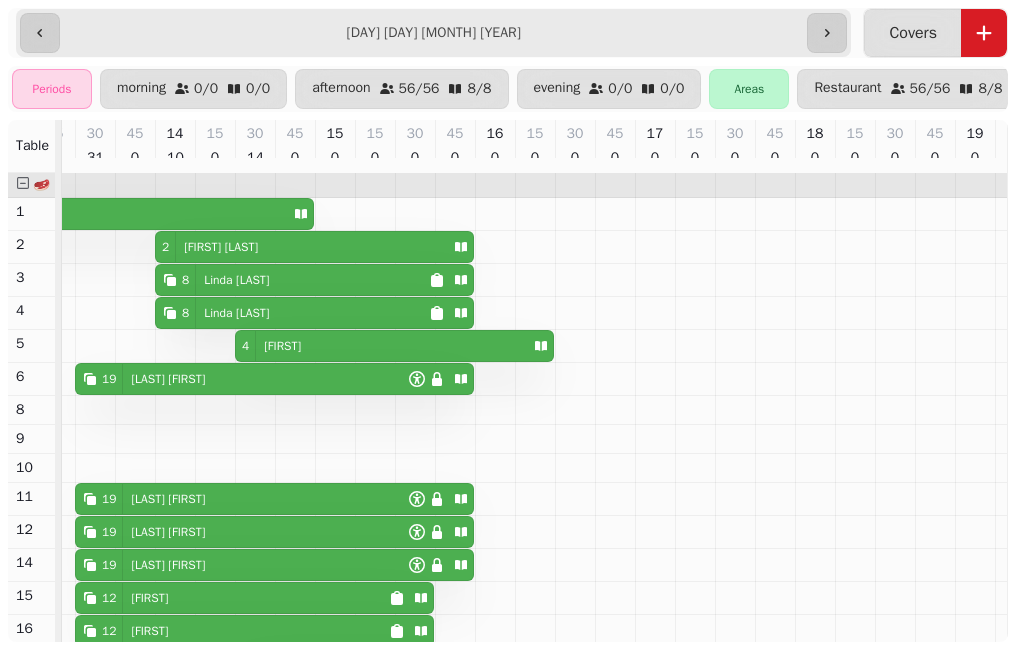 scroll, scrollTop: 0, scrollLeft: 7, axis: horizontal 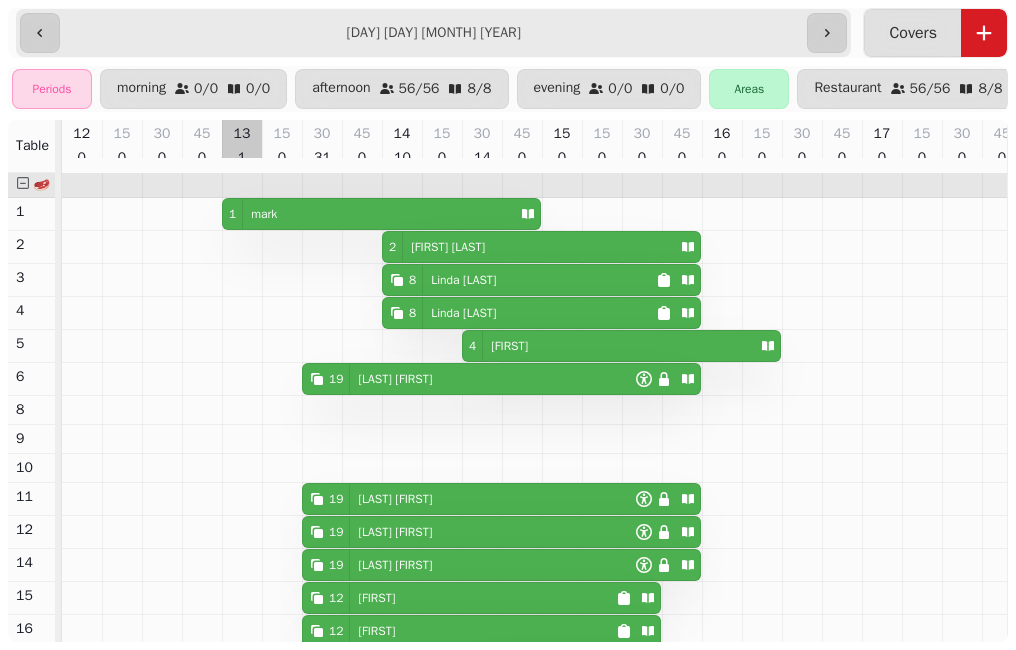 drag, startPoint x: 314, startPoint y: 511, endPoint x: 243, endPoint y: 502, distance: 71.568146 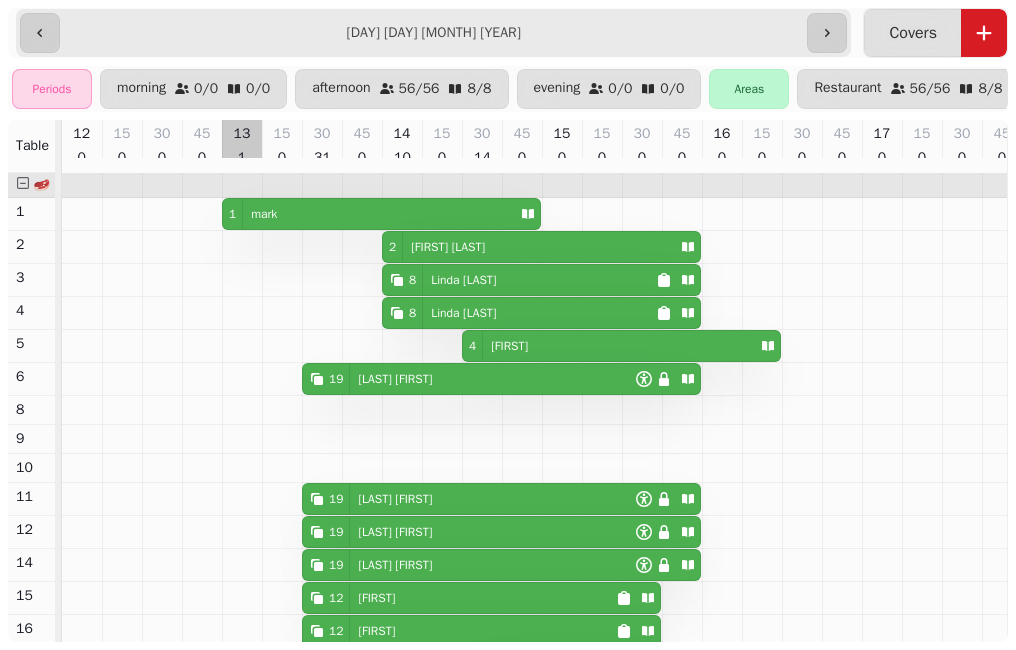 click on "[NUMBER] [FIRST] [LAST] [NUMBER] [FIRST] [LAST] [NUMBER] [FIRST] [NUMBER] [FIRST] [LAST] [NUMBER] [FIRST] [LAST] [NUMBER] [FIRST] [LAST] [NUMBER] [FIRST] [LAST] [NUMBER] [FIRST] [NUMBER] [FIRST] [LAST] [NUMBER] [FIRST] [LAST] [NUMBER] [FIRST] [LAST] [NUMBER] [FIRST] [LAST]" at bounding box center [962, 530] 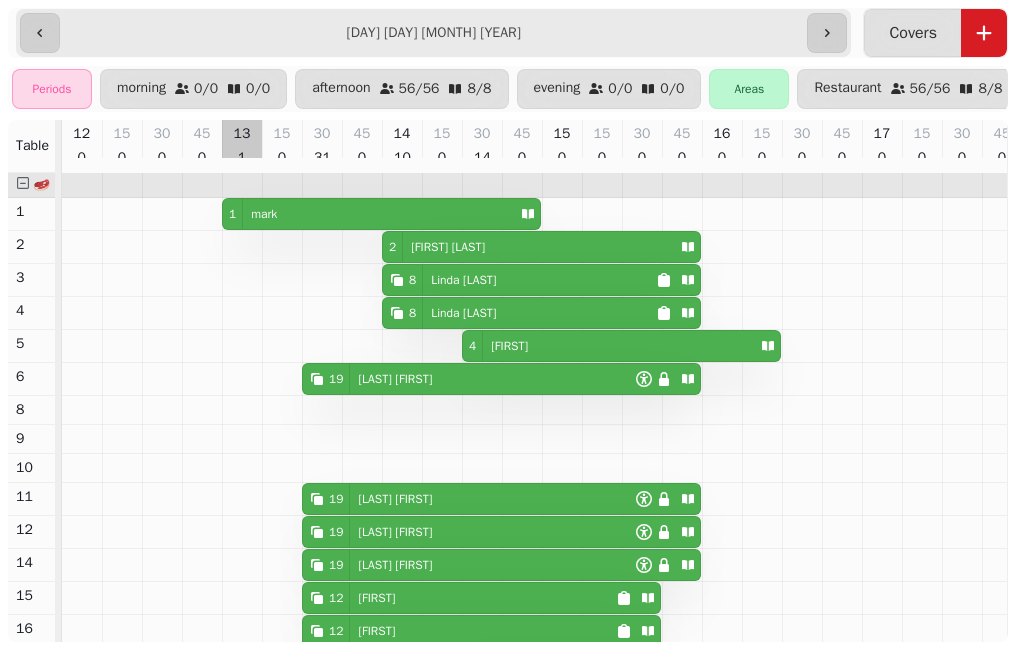 drag, startPoint x: 465, startPoint y: 513, endPoint x: 255, endPoint y: 518, distance: 210.05951 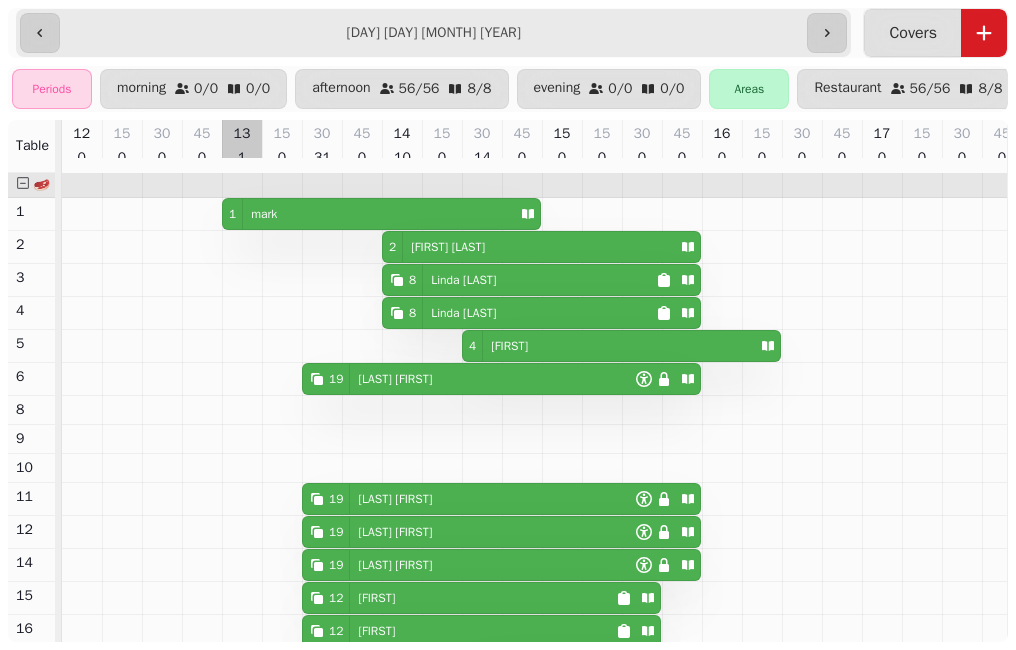 click on "[NUMBER] [FIRST] [LAST] [NUMBER] [FIRST] [LAST] [NUMBER] [FIRST] [NUMBER] [FIRST] [LAST] [NUMBER] [FIRST] [LAST] [NUMBER] [FIRST] [LAST] [NUMBER] [FIRST] [LAST] [NUMBER] [FIRST] [NUMBER] [FIRST] [LAST] [NUMBER] [FIRST] [LAST] [NUMBER] [FIRST] [LAST] [NUMBER] [FIRST] [LAST]" at bounding box center (962, 530) 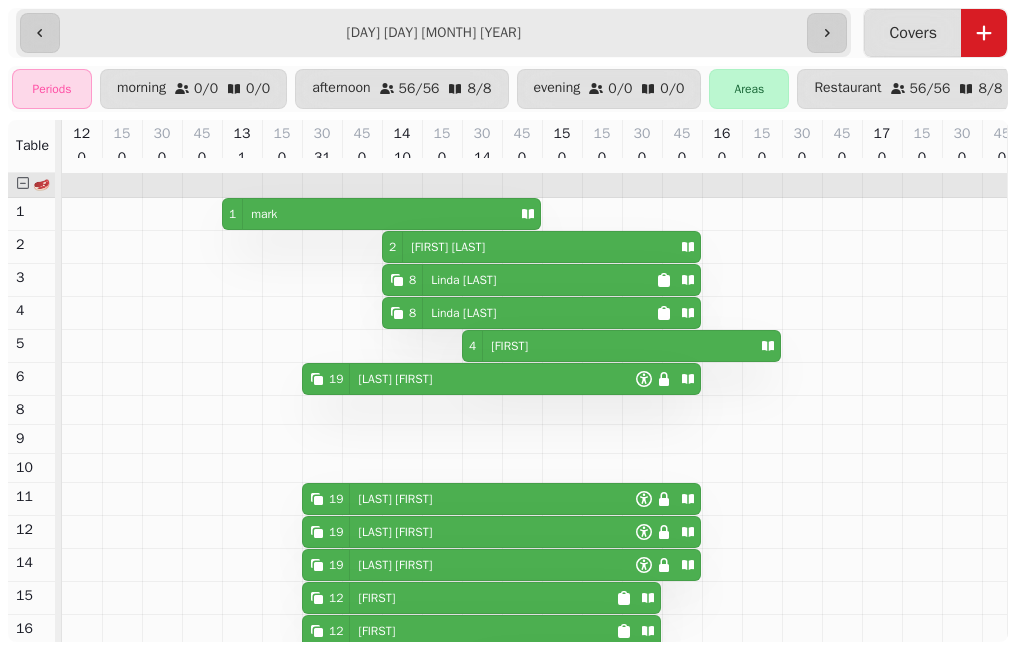 click on "[NUMBER] [LAST] [FIRST]" at bounding box center (469, 379) 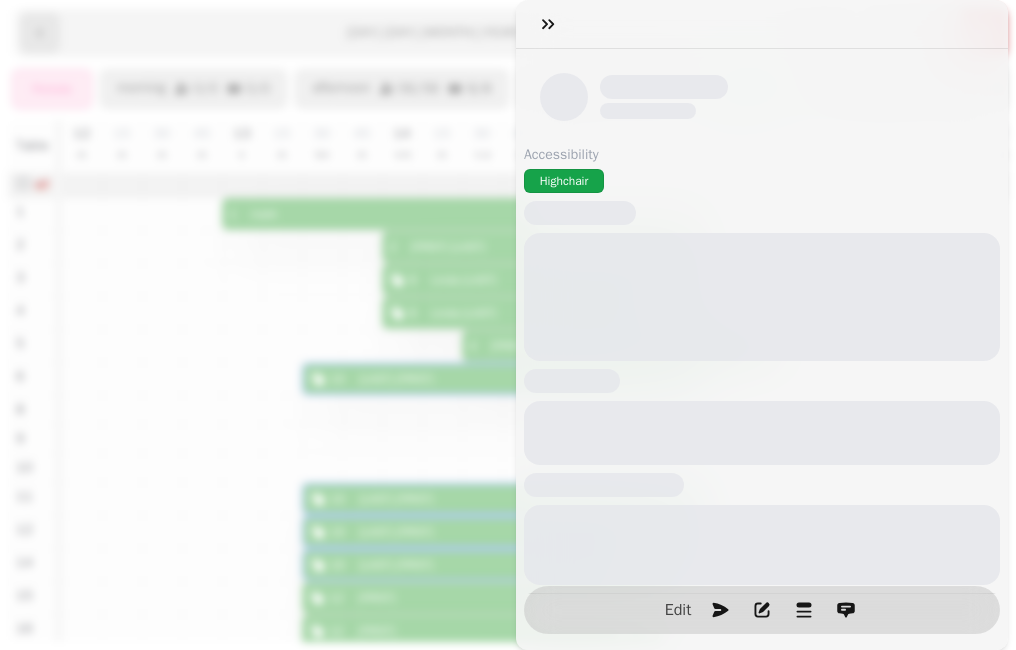 scroll, scrollTop: 0, scrollLeft: 227, axis: horizontal 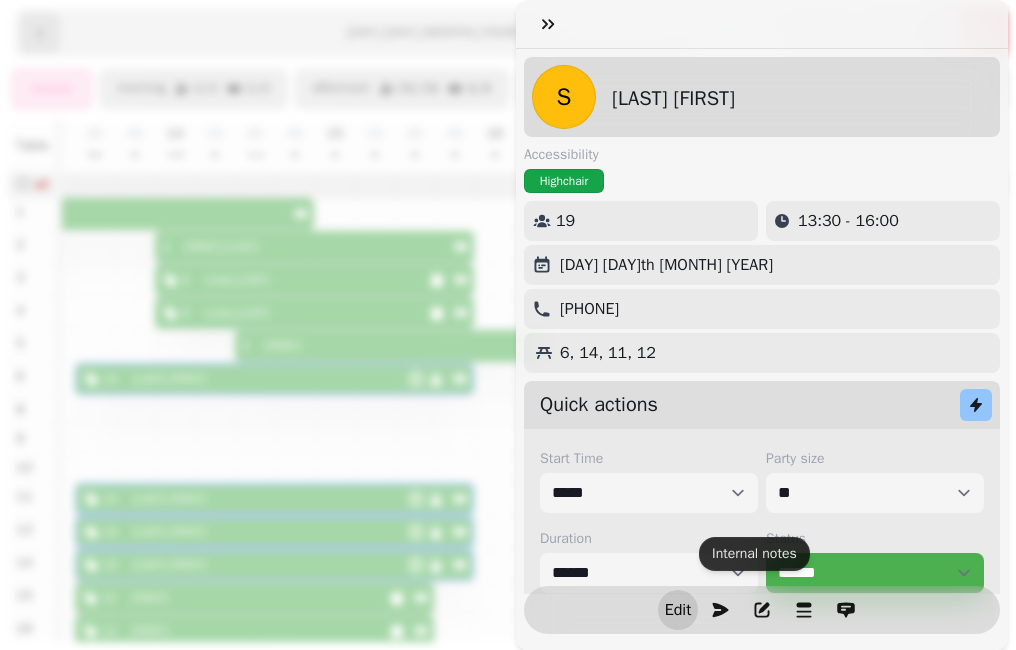 click on "Edit" at bounding box center [678, 610] 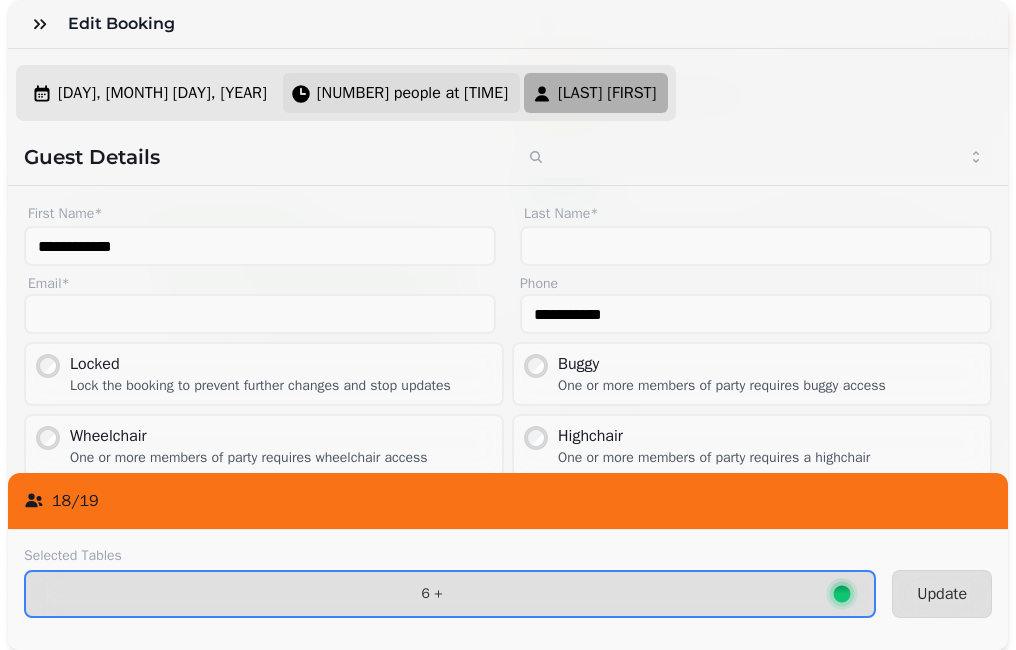 click on "[NUMBER] people at [TIME]" at bounding box center (412, 93) 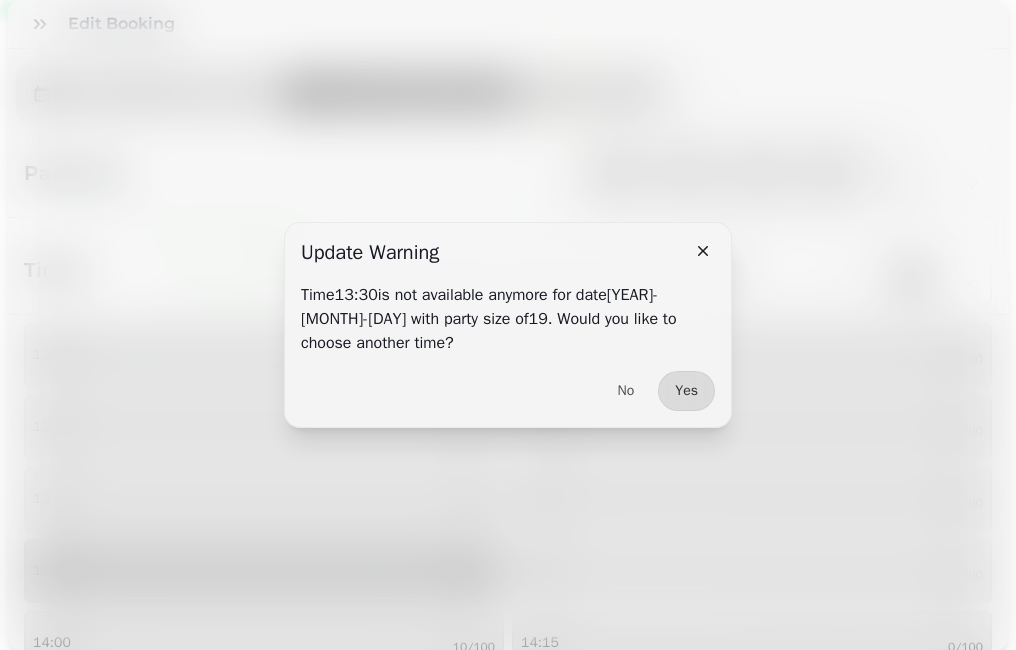 click at bounding box center [508, 325] 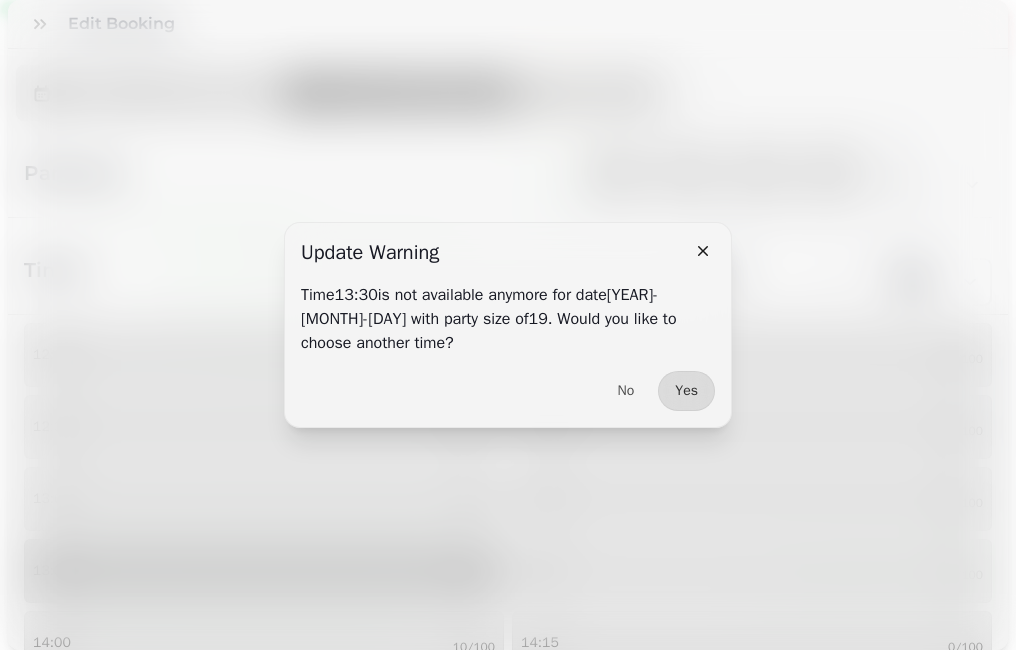 click on "13:00 1/100" at bounding box center (264, 499) 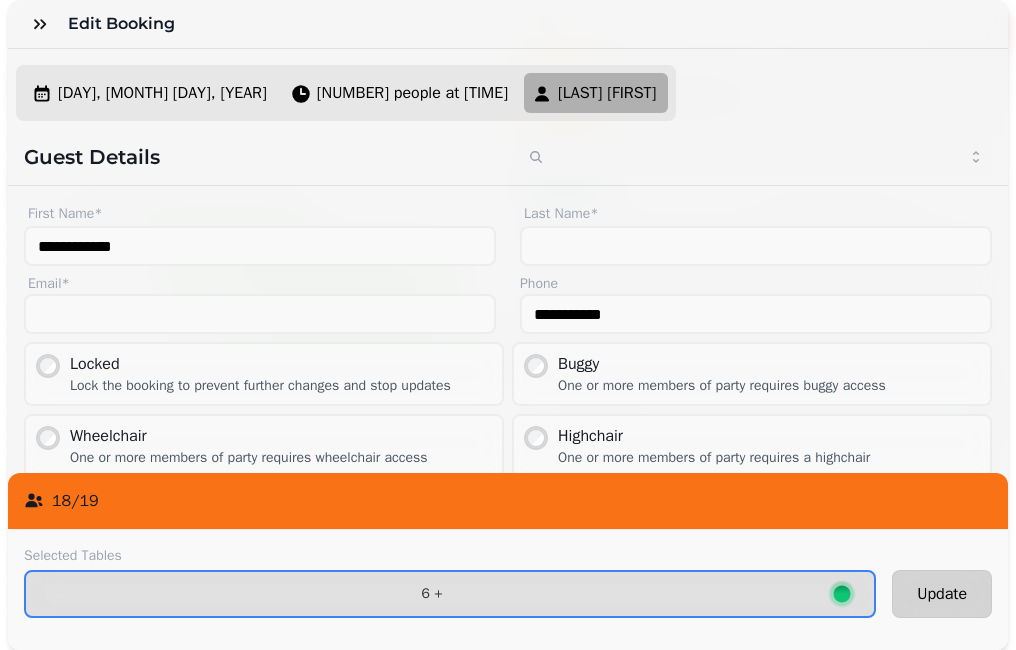 click on "Update" at bounding box center [942, 594] 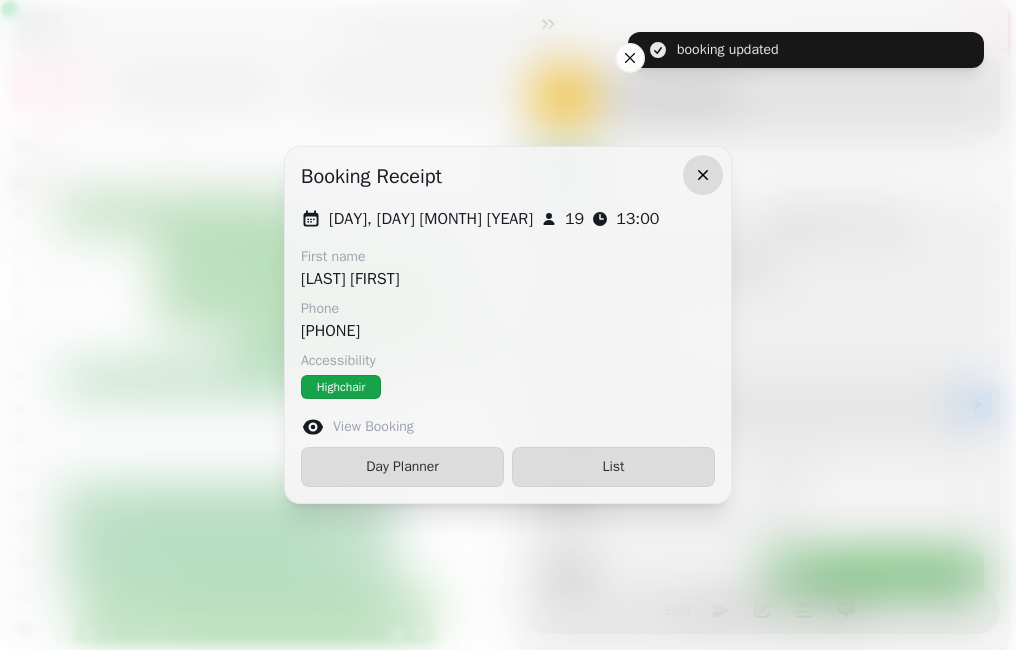 click 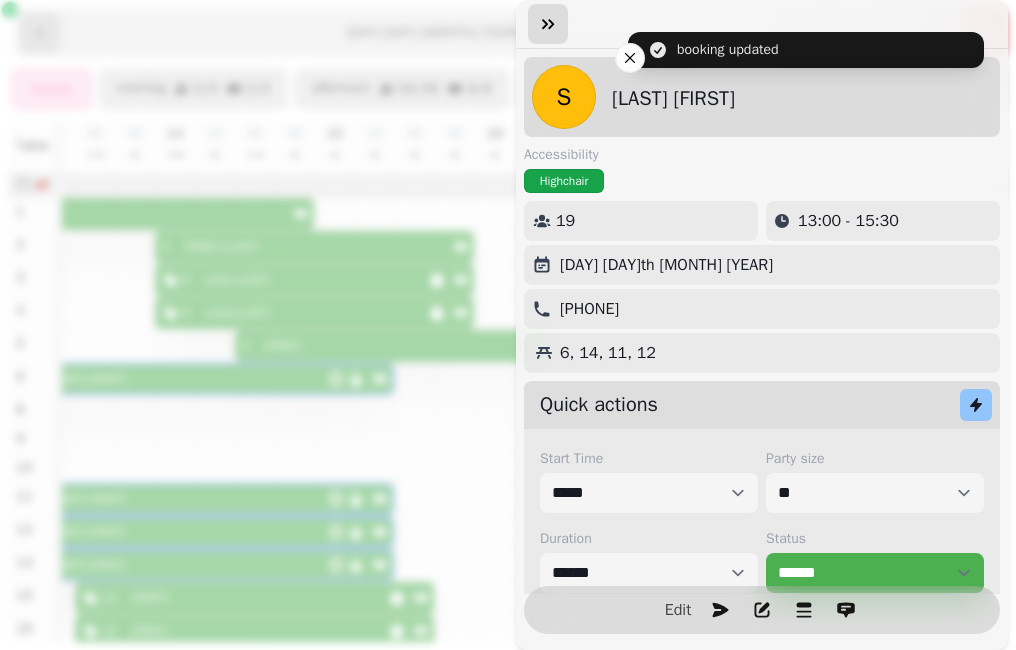 click 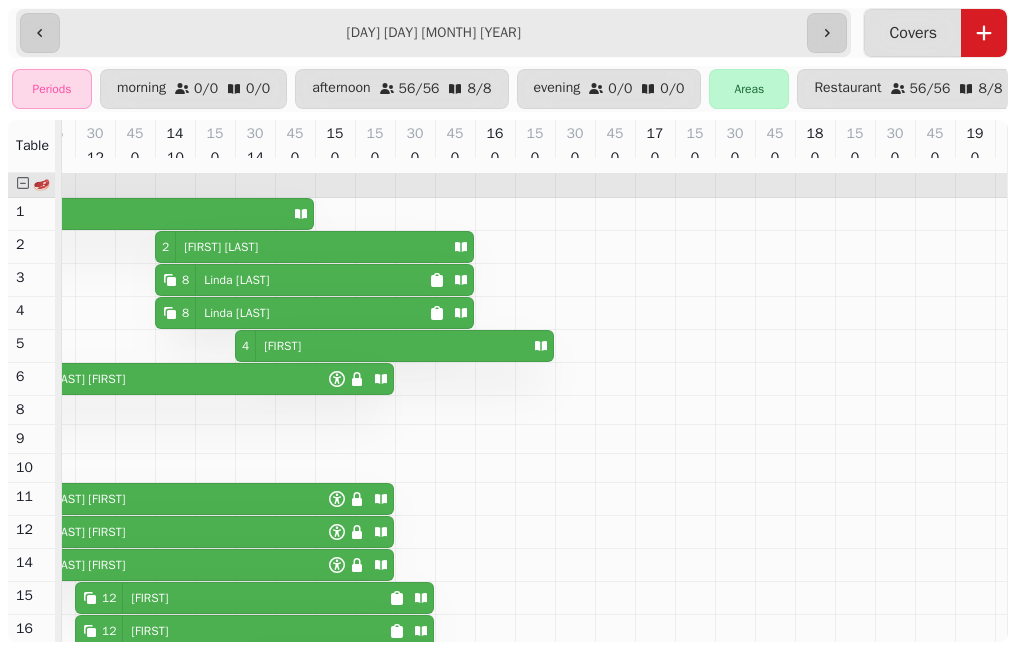 scroll, scrollTop: 0, scrollLeft: 337, axis: horizontal 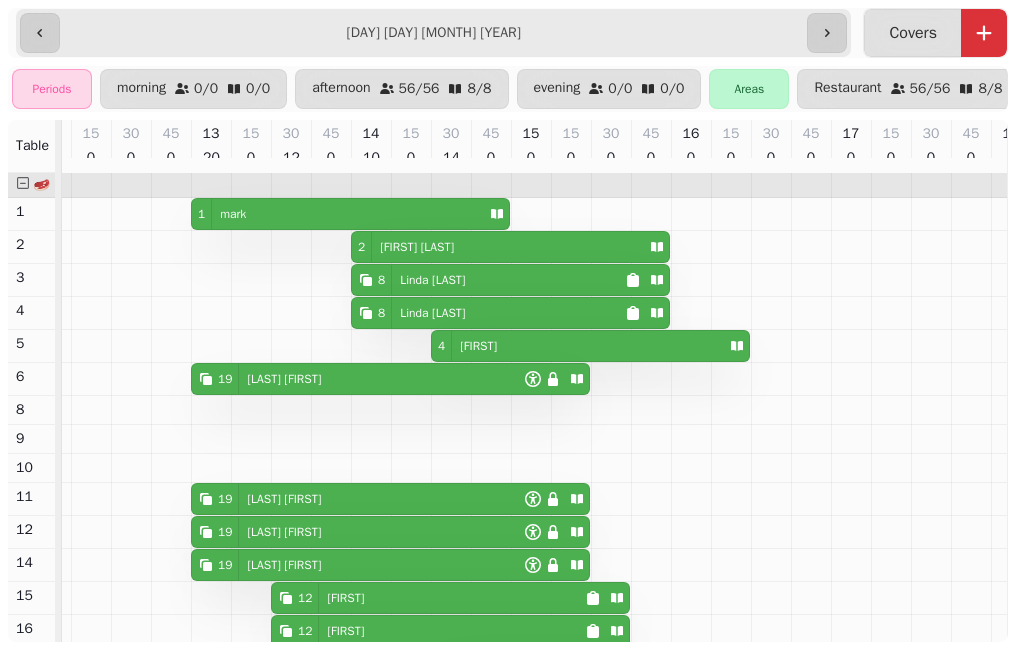 click 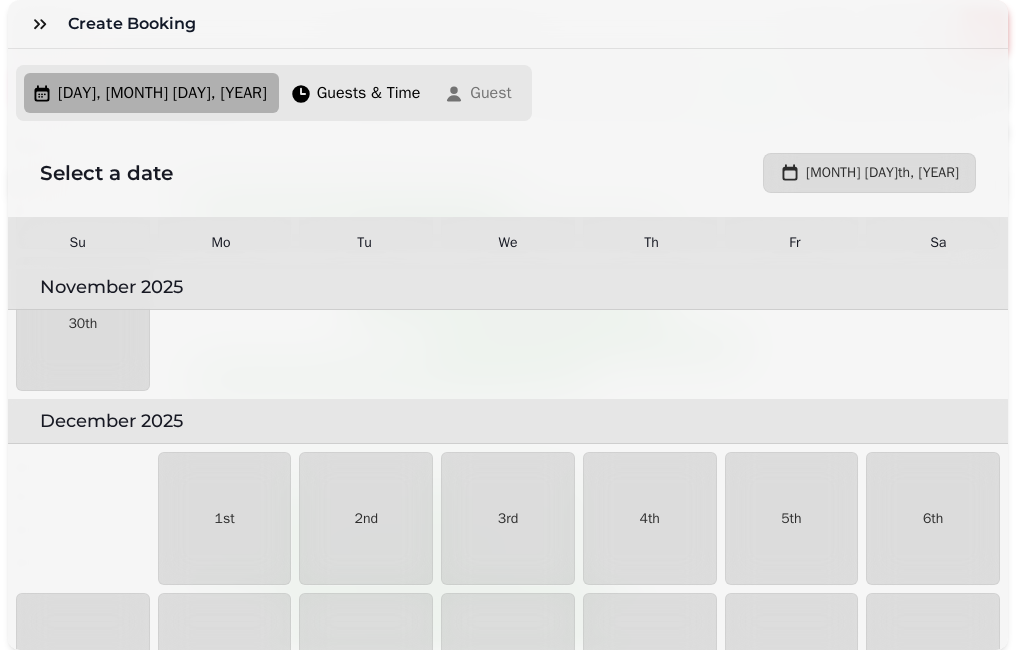 scroll, scrollTop: 3624, scrollLeft: 0, axis: vertical 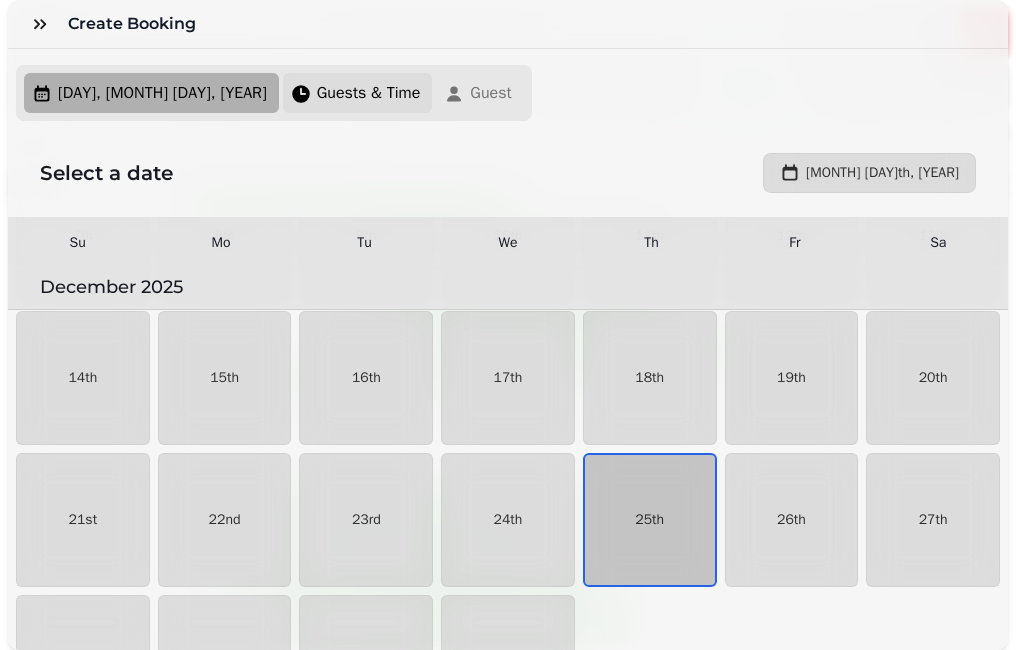 click on "Guests & Time" at bounding box center [369, 93] 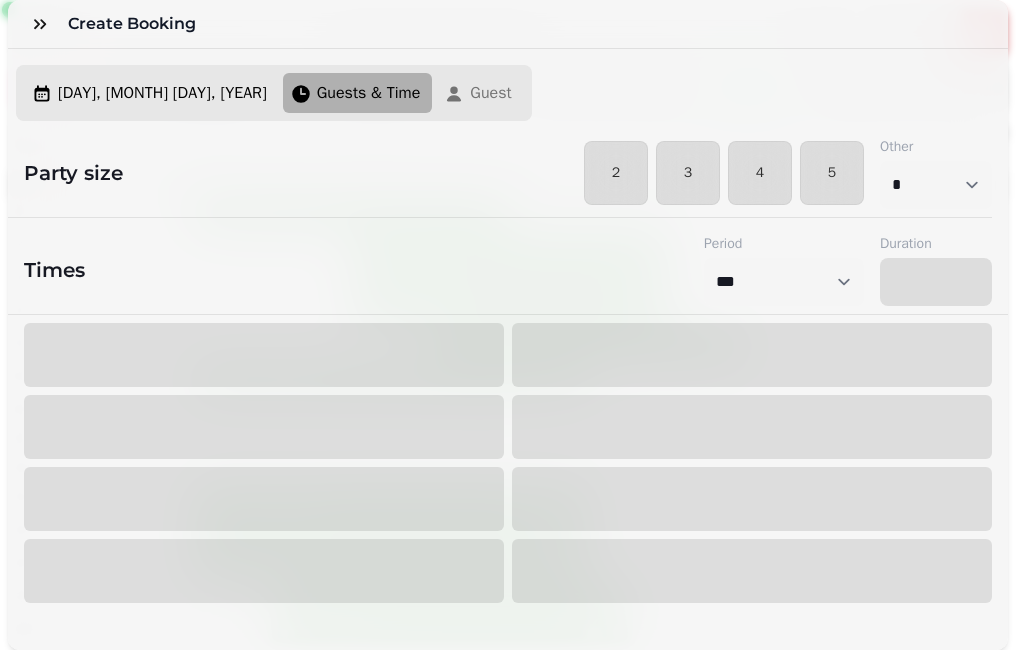 select on "****" 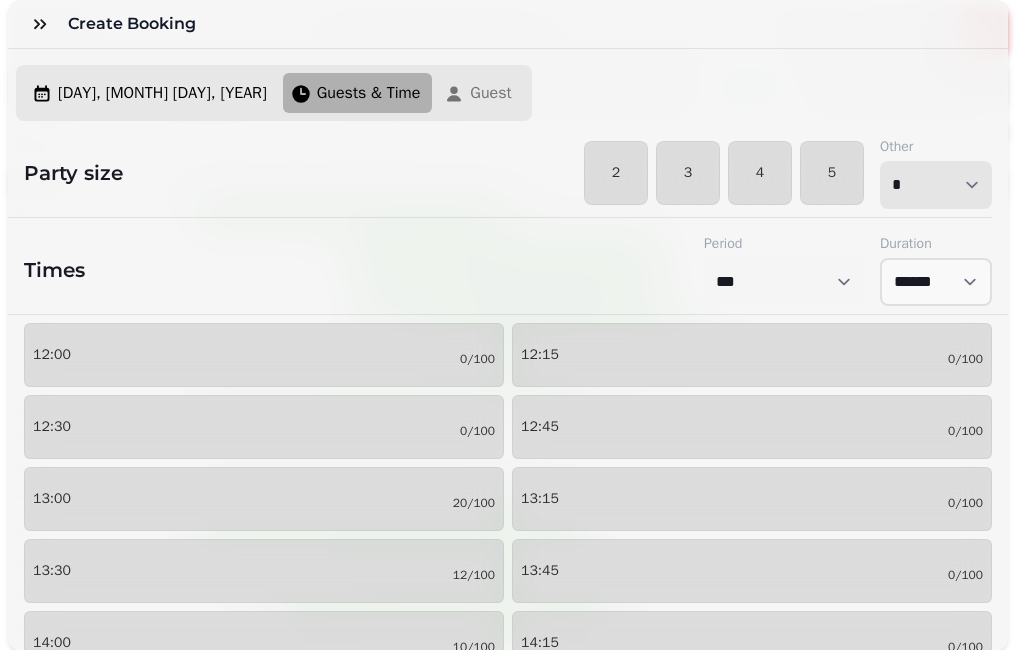 click on "* * * * * * * * * ** ** ** ** ** ** ** ** ** ** ** ** ** ** ** ** ** ** ** ** ** ** ** ** ** ** ** ** ** ** ** ** ** ** ** ** ** ** ** ** ** ** ** ** ** ** ** ** ** ** ** ** ** ** ** ** ** ** ** ** ** ** ** ** ** ** ** ** ** ** ** ** ** ** ** ** ** ** ** ** ** ** ** ** ** ** ** ** ** ** *** *** *** *** *** *** *** *** *** *** *** *** *** *** *** *** *** *** *** *** ***" at bounding box center [936, 185] 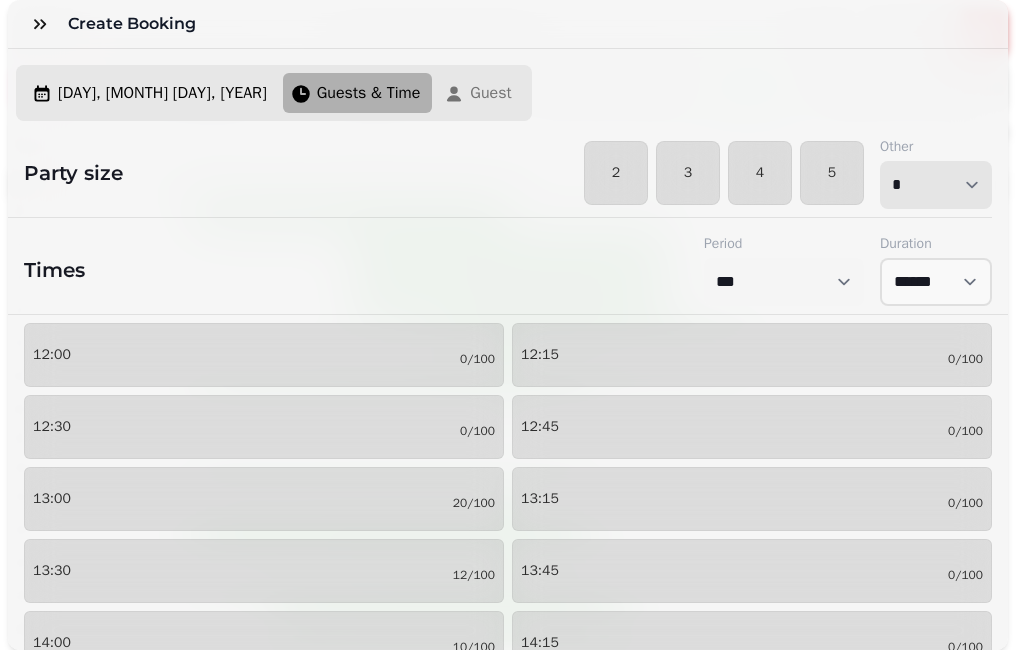 select on "**" 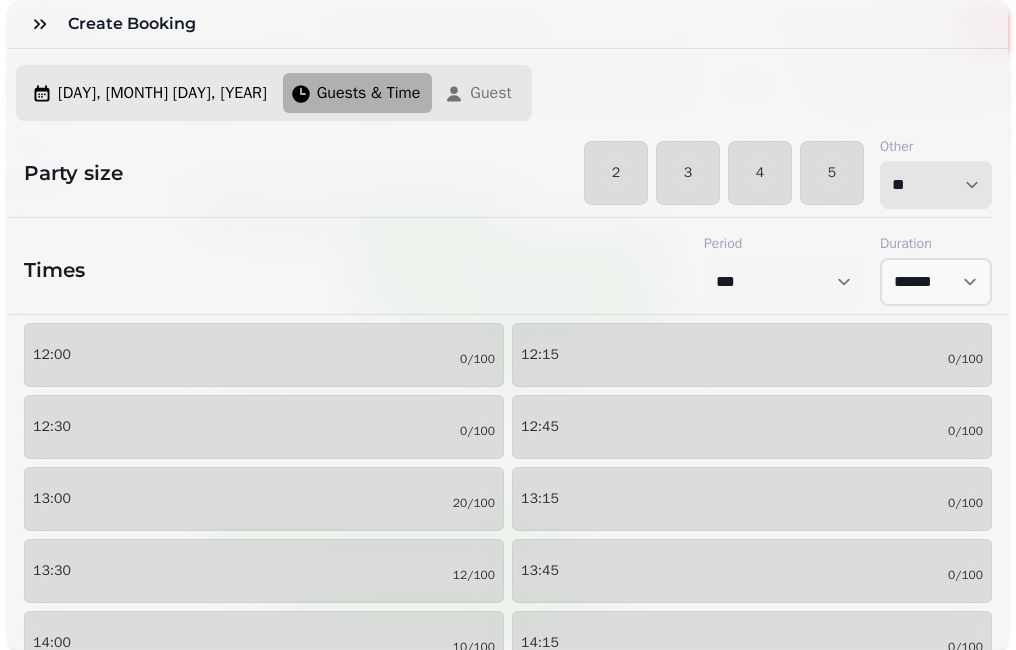 click on "* * * * * * * * * ** ** ** ** ** ** ** ** ** ** ** ** ** ** ** ** ** ** ** ** ** ** ** ** ** ** ** ** ** ** ** ** ** ** ** ** ** ** ** ** ** ** ** ** ** ** ** ** ** ** ** ** ** ** ** ** ** ** ** ** ** ** ** ** ** ** ** ** ** ** ** ** ** ** ** ** ** ** ** ** ** ** ** ** ** ** ** ** ** ** *** *** *** *** *** *** *** *** *** *** *** *** *** *** *** *** *** *** *** *** ***" at bounding box center (936, 185) 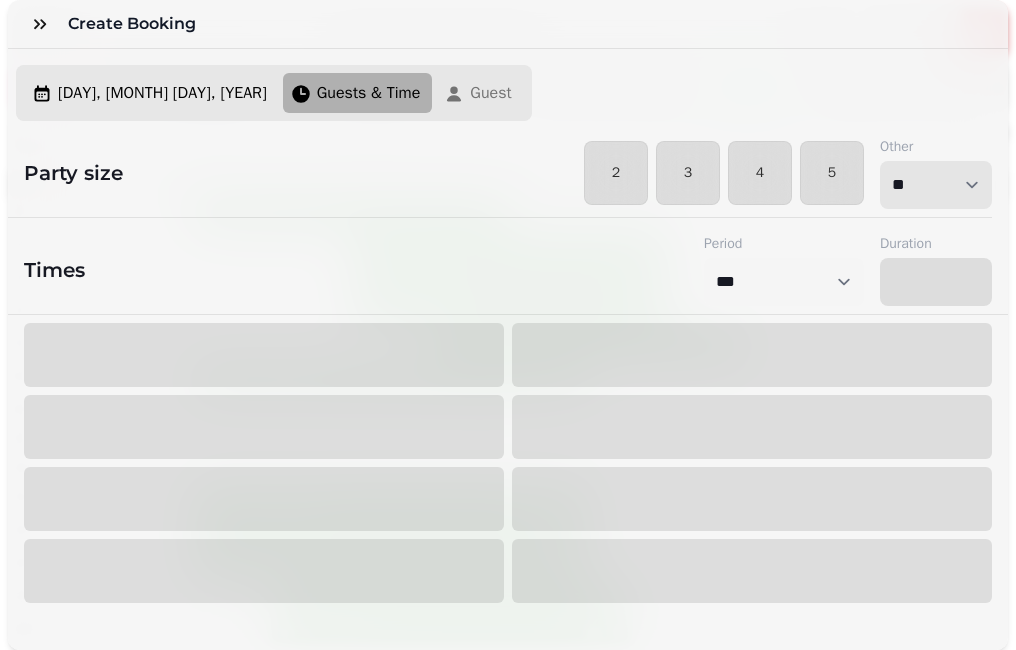 select on "****" 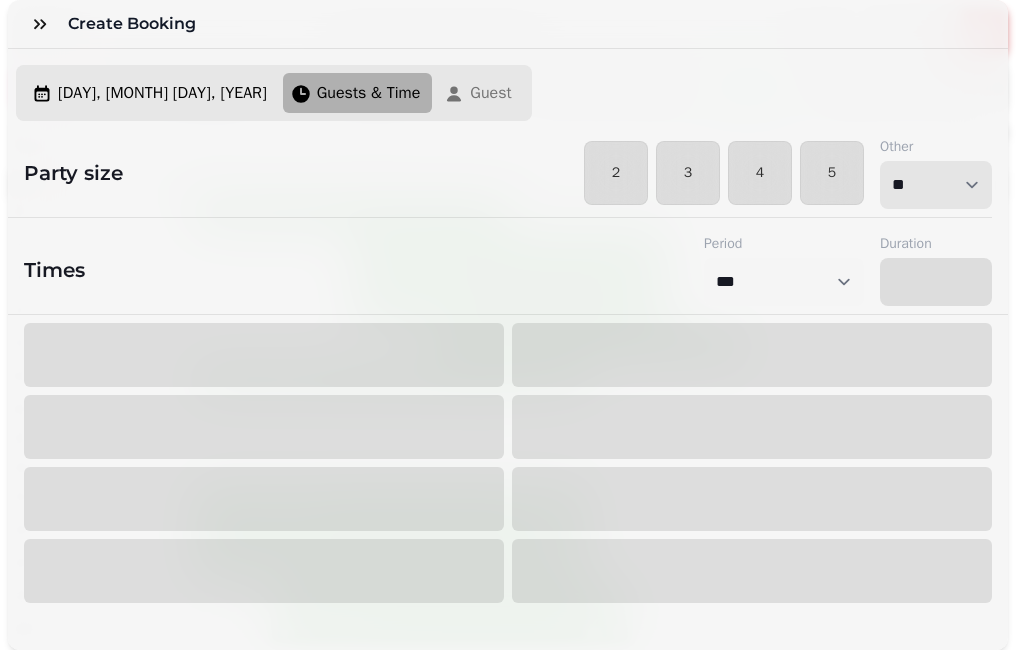 select on "****" 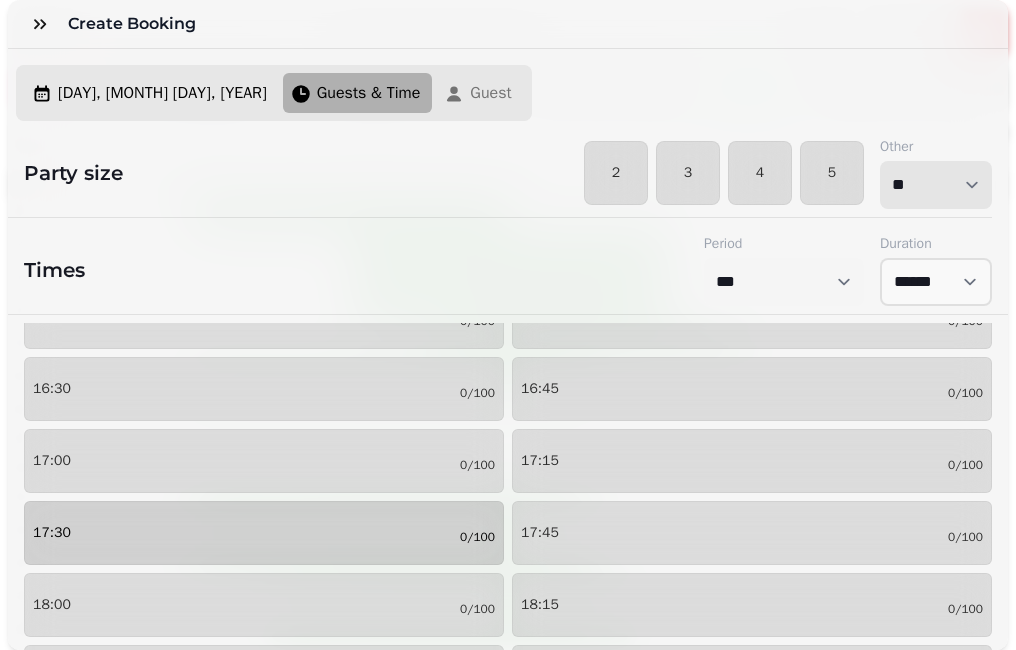 scroll, scrollTop: 500, scrollLeft: 0, axis: vertical 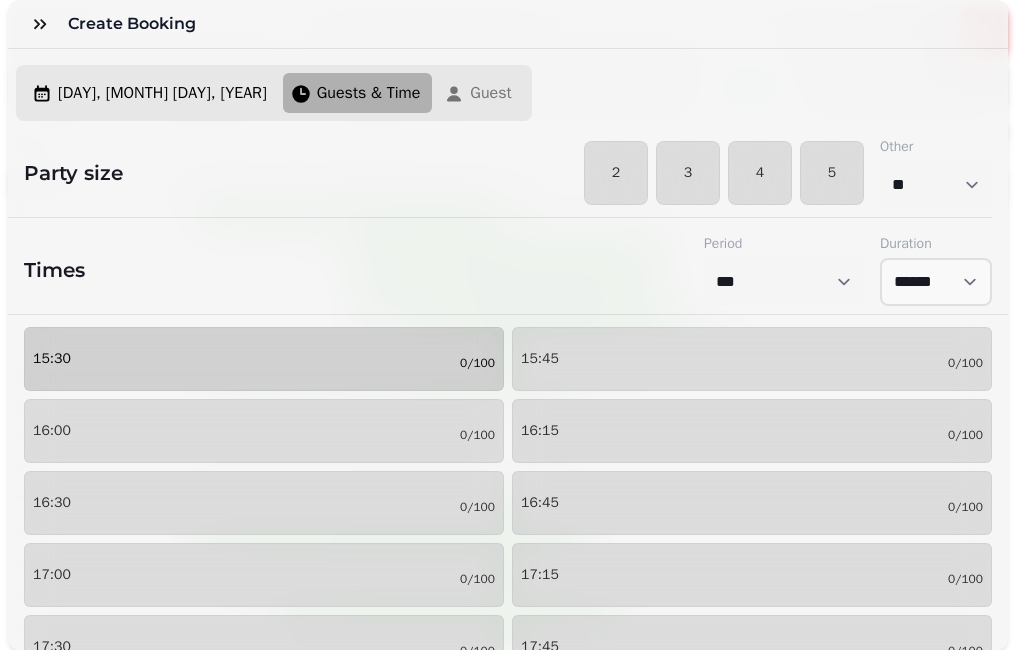click on "15:30 0/100" at bounding box center [264, 359] 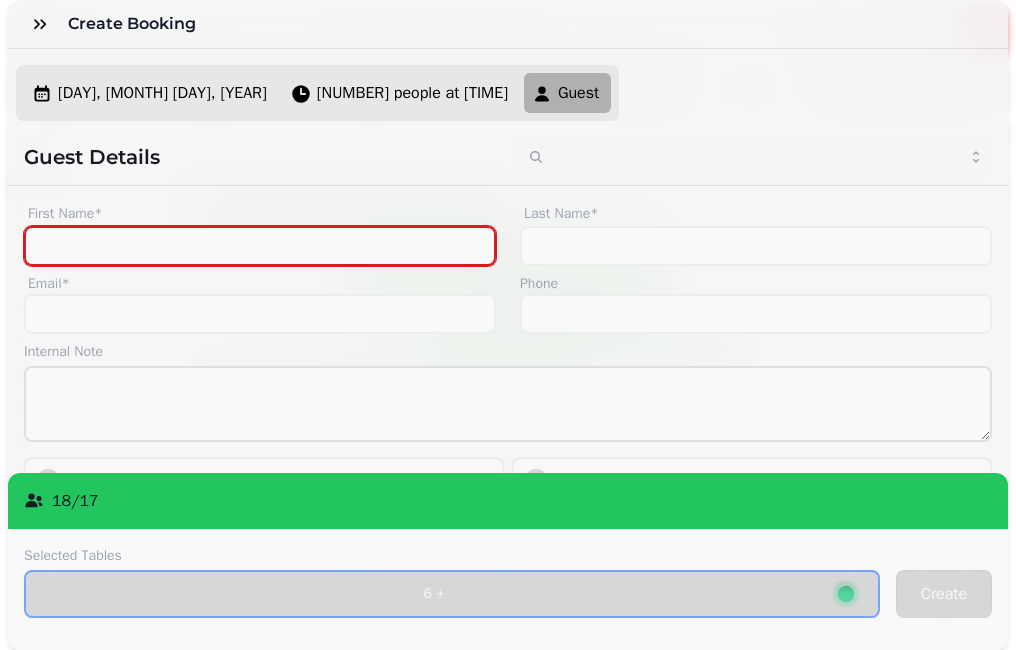 click on "First Name*" at bounding box center (260, 246) 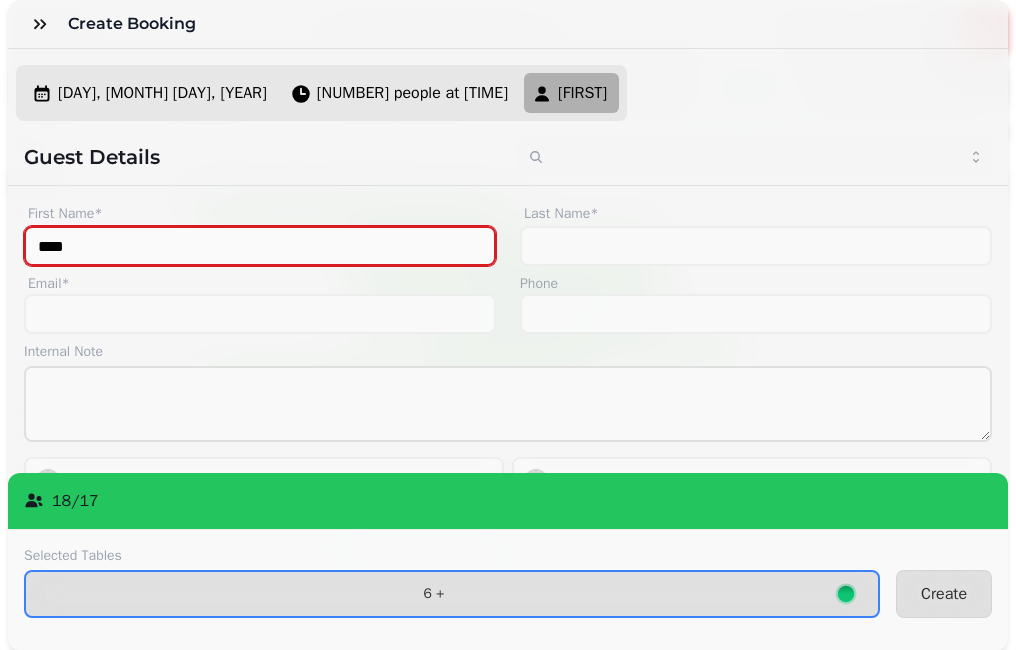 type on "****" 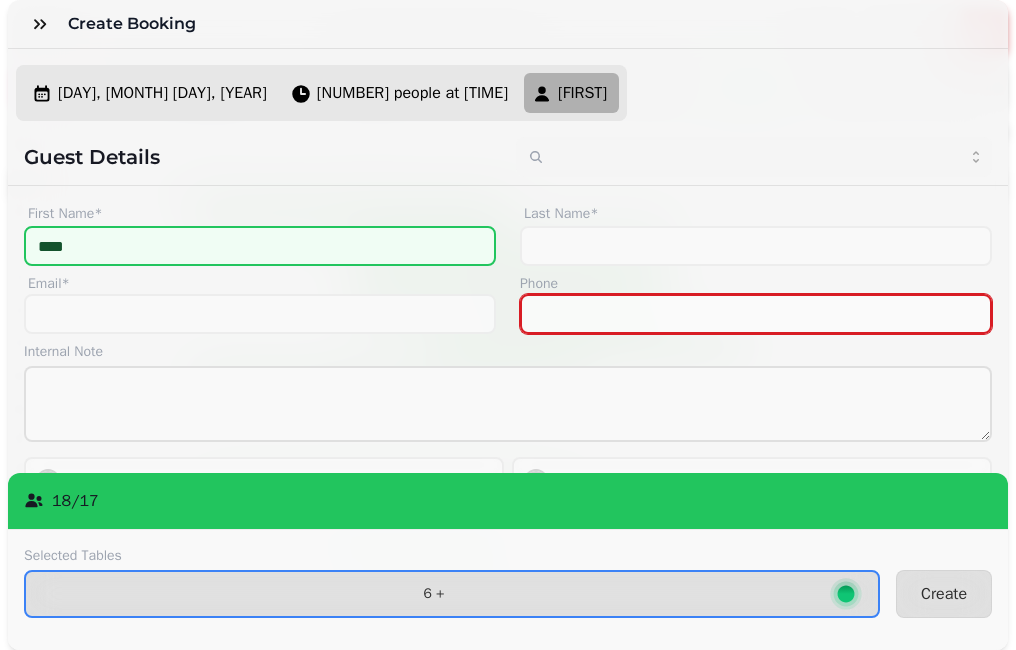 click on "Phone" at bounding box center (756, 314) 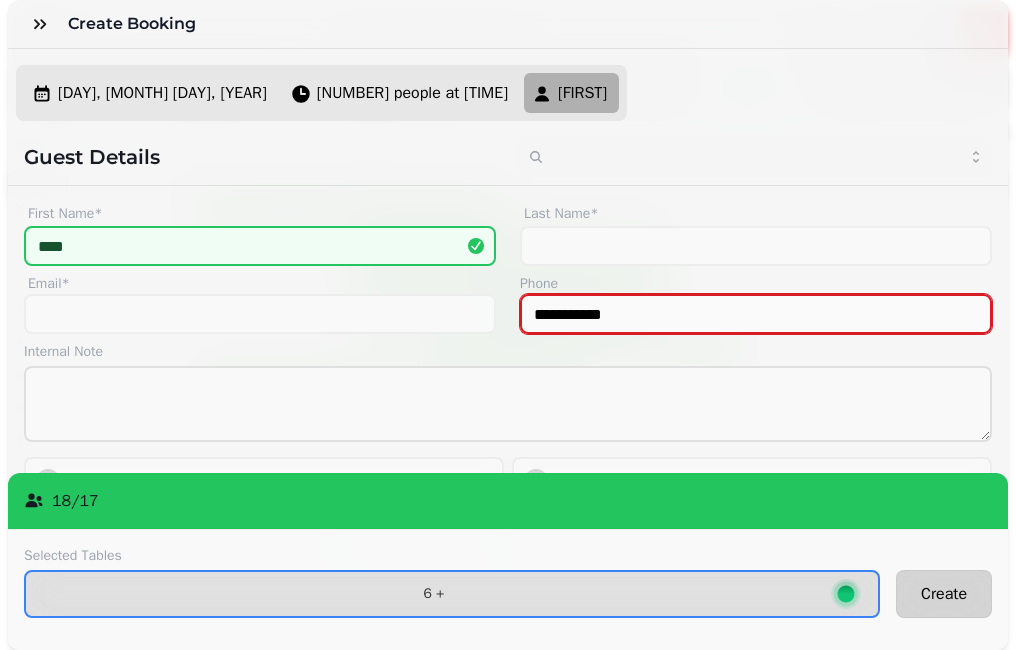 type on "**********" 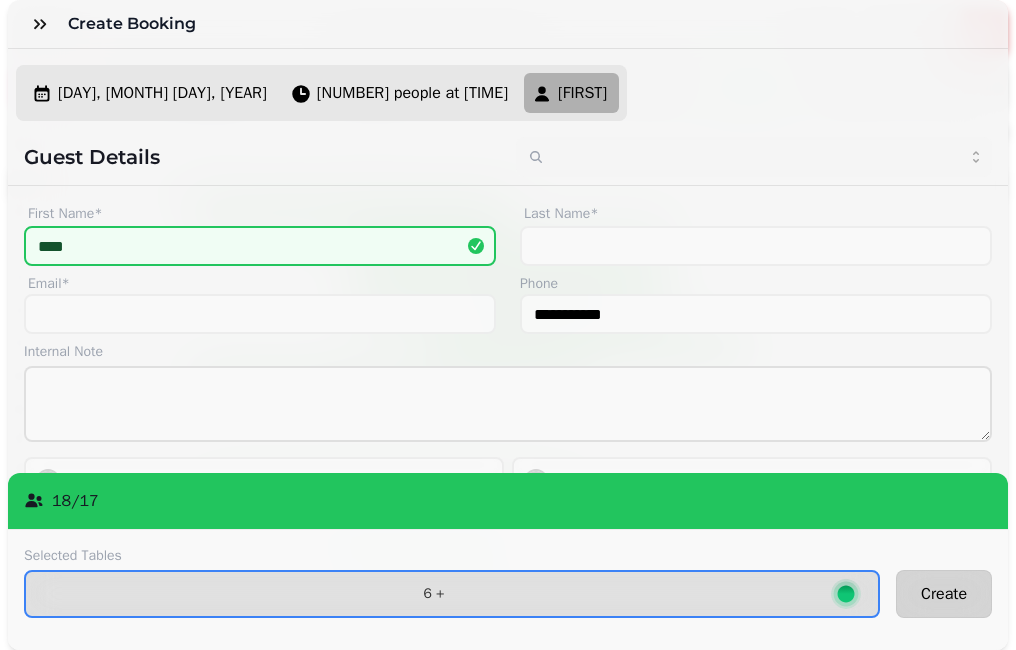 click on "Create" at bounding box center (944, 594) 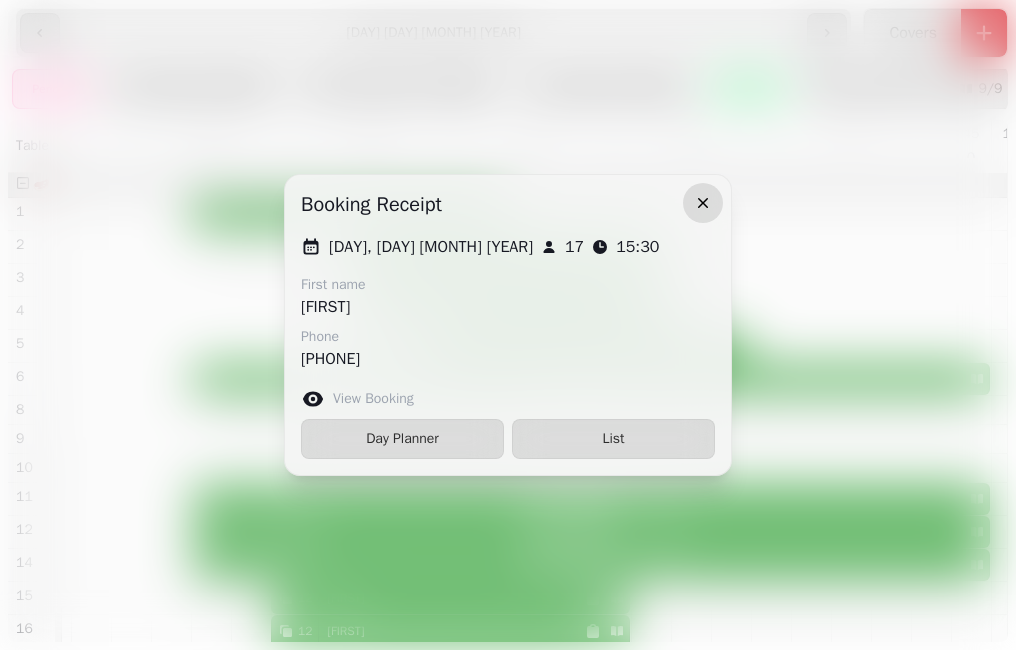 click 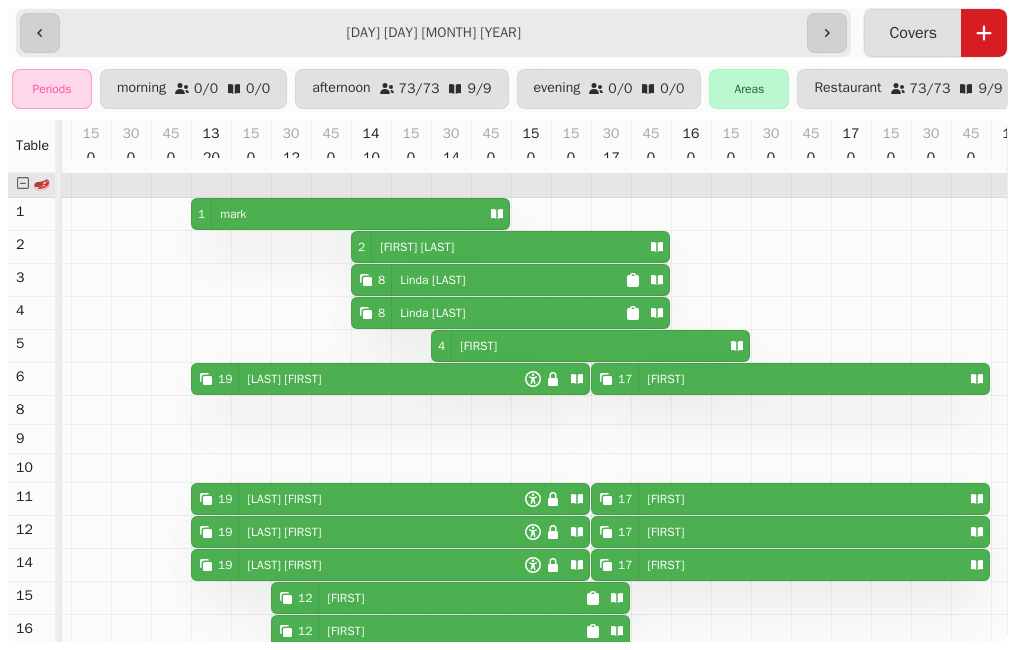 scroll, scrollTop: 0, scrollLeft: 117, axis: horizontal 